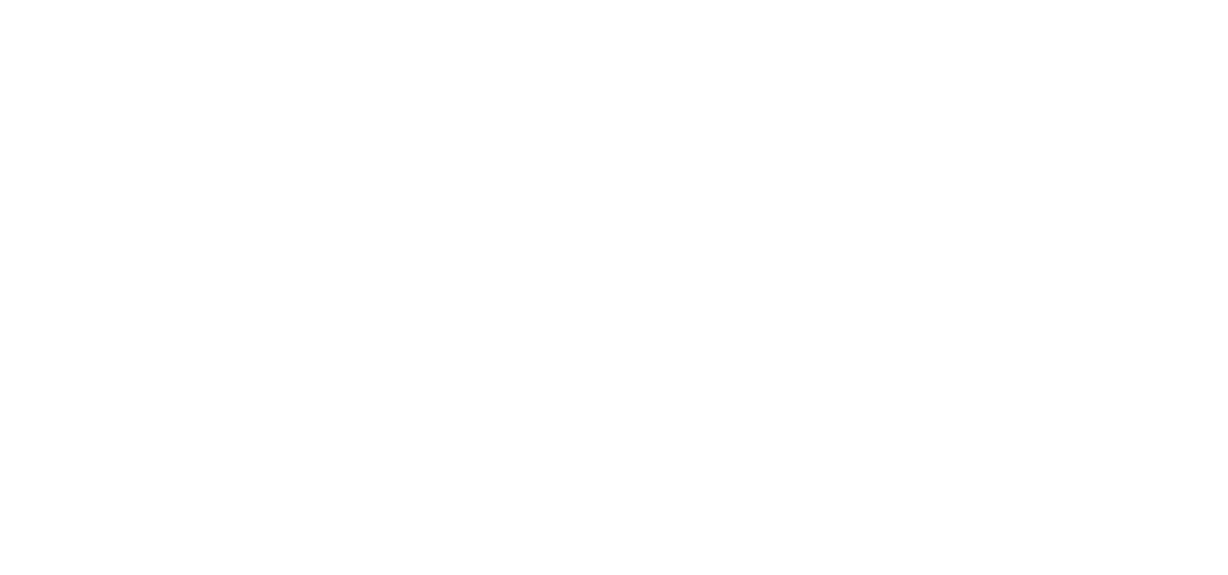 scroll, scrollTop: 0, scrollLeft: 0, axis: both 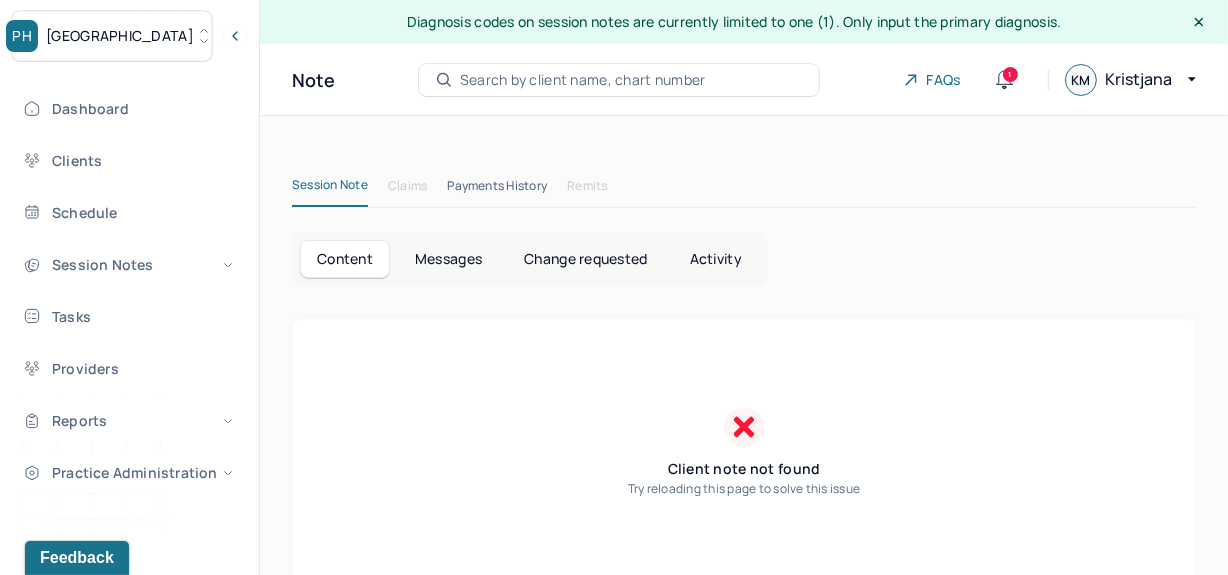 click on "PH Park Hill" at bounding box center [112, 36] 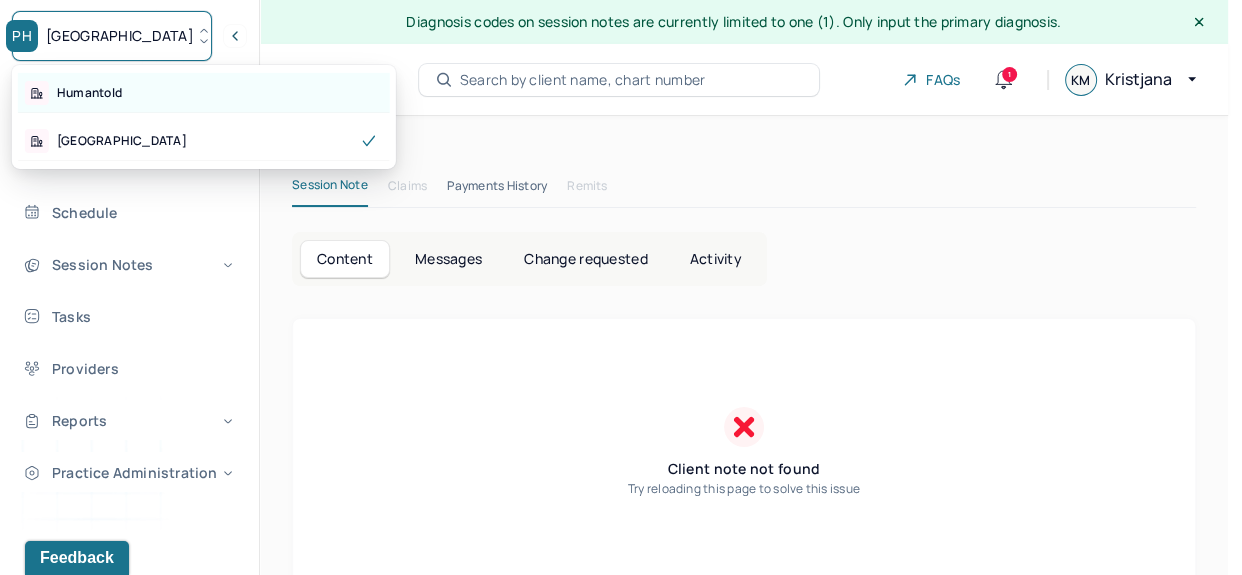 click on "Humantold" at bounding box center [204, 93] 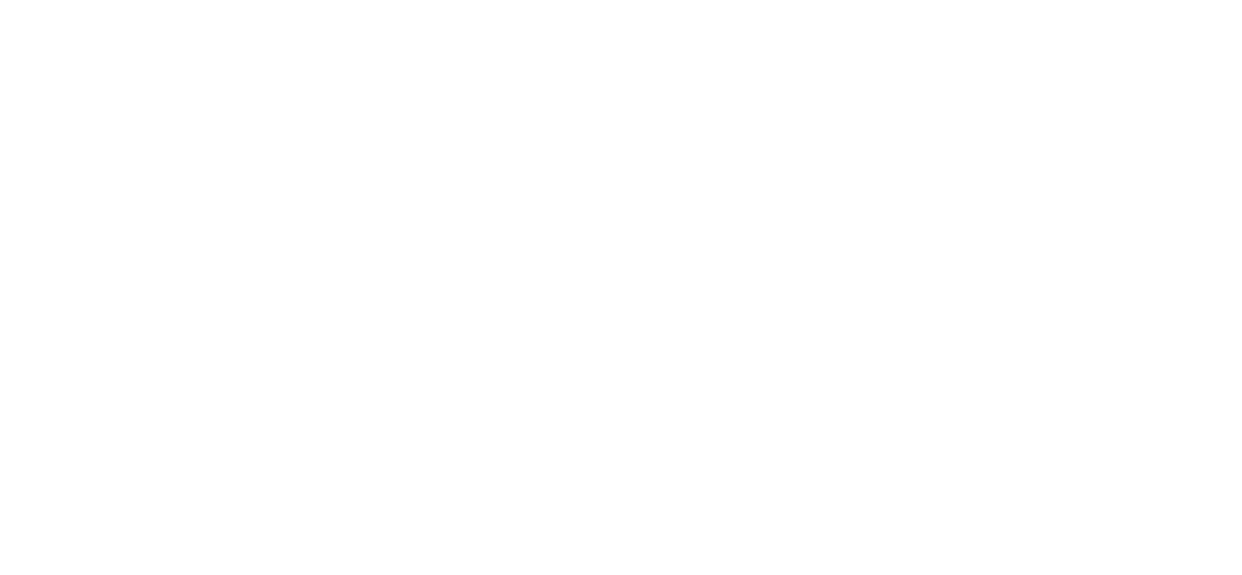 scroll, scrollTop: 0, scrollLeft: 0, axis: both 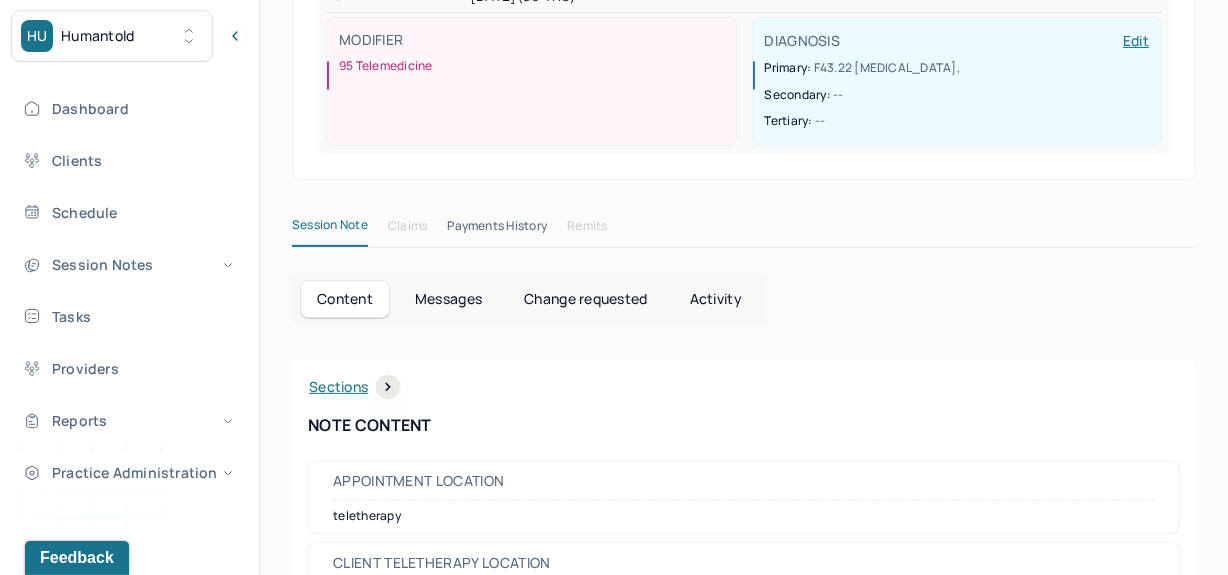 click on "Change requested" at bounding box center [585, 299] 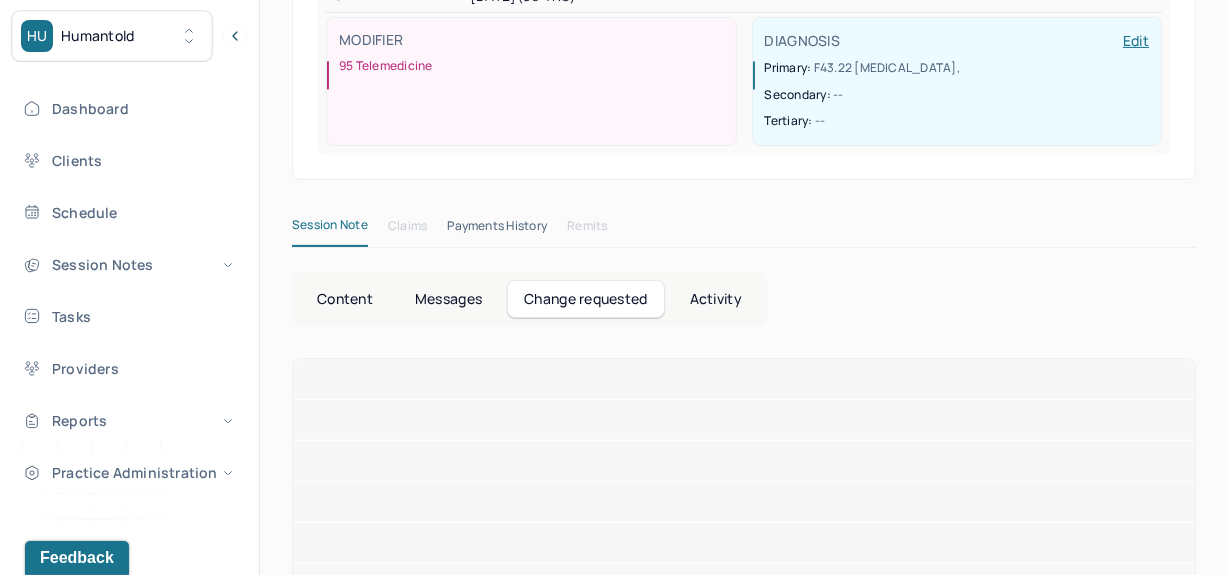 scroll, scrollTop: 373, scrollLeft: 0, axis: vertical 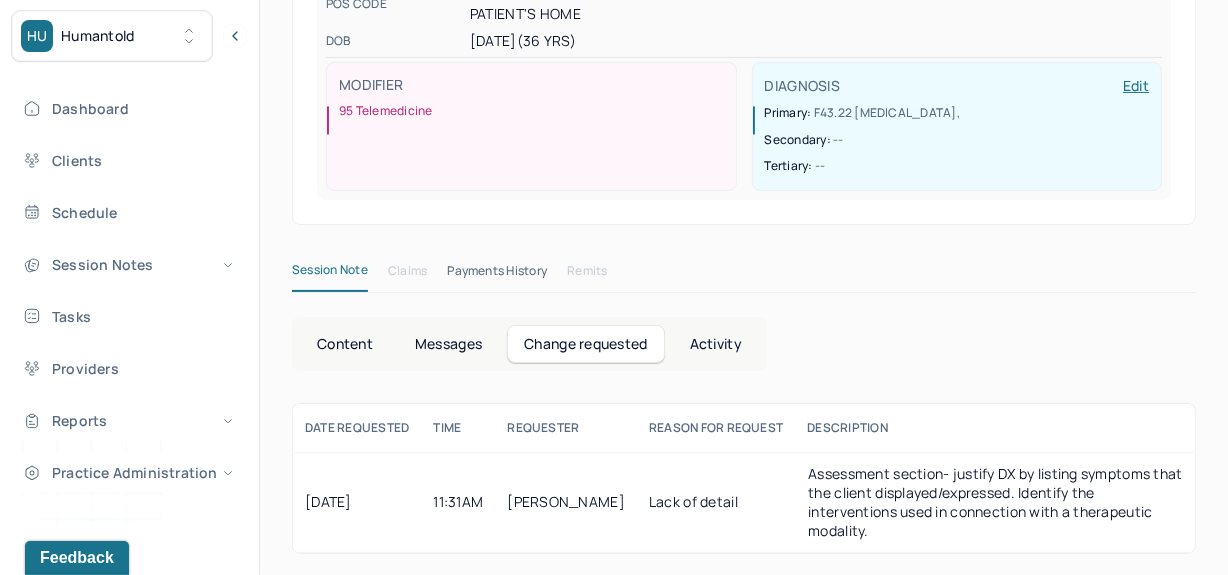 click on "Content" at bounding box center [345, 344] 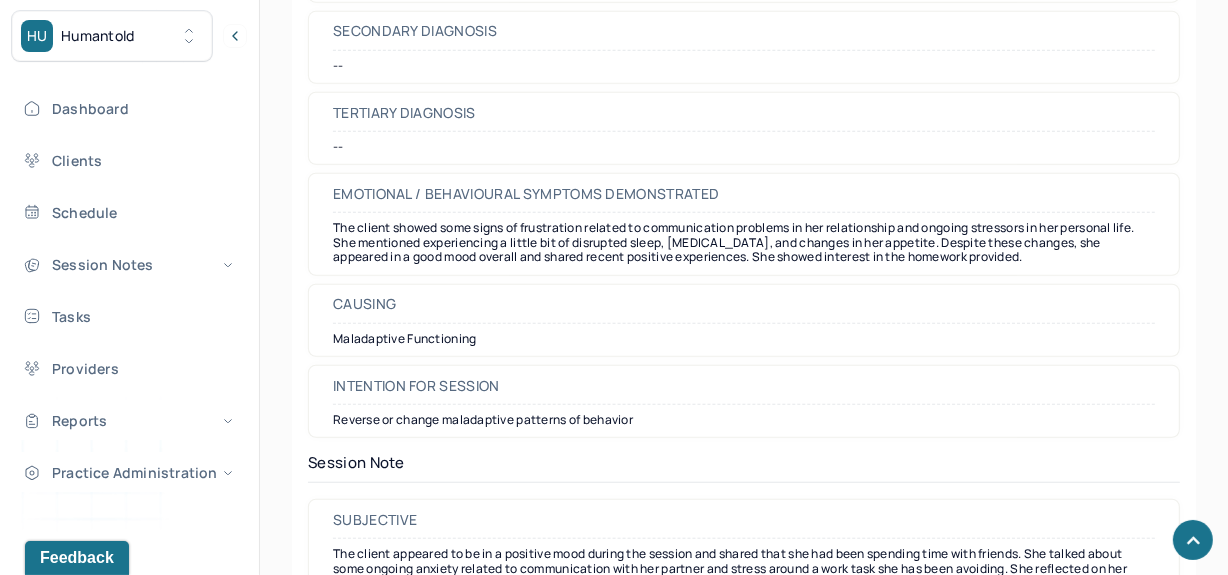 scroll, scrollTop: 1392, scrollLeft: 0, axis: vertical 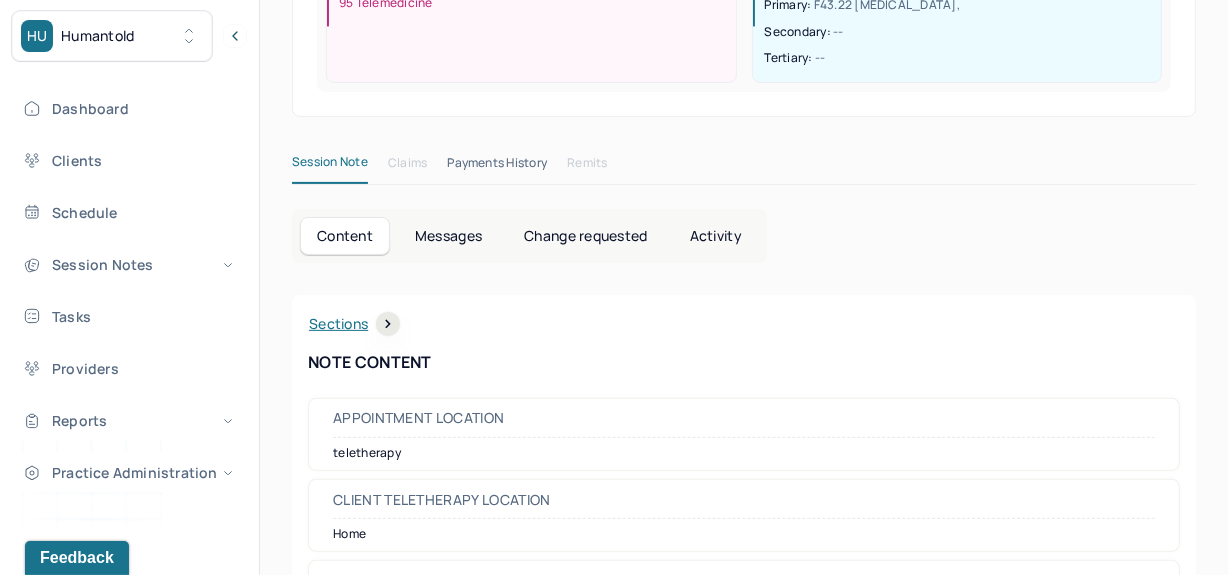click on "Change requested" at bounding box center [585, 236] 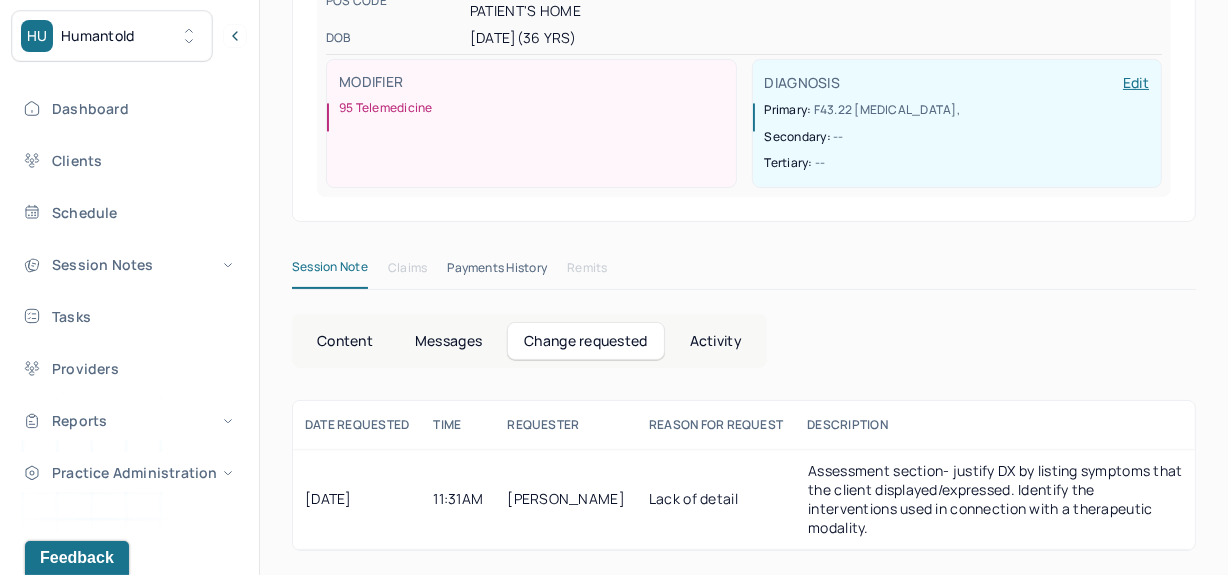 scroll, scrollTop: 373, scrollLeft: 0, axis: vertical 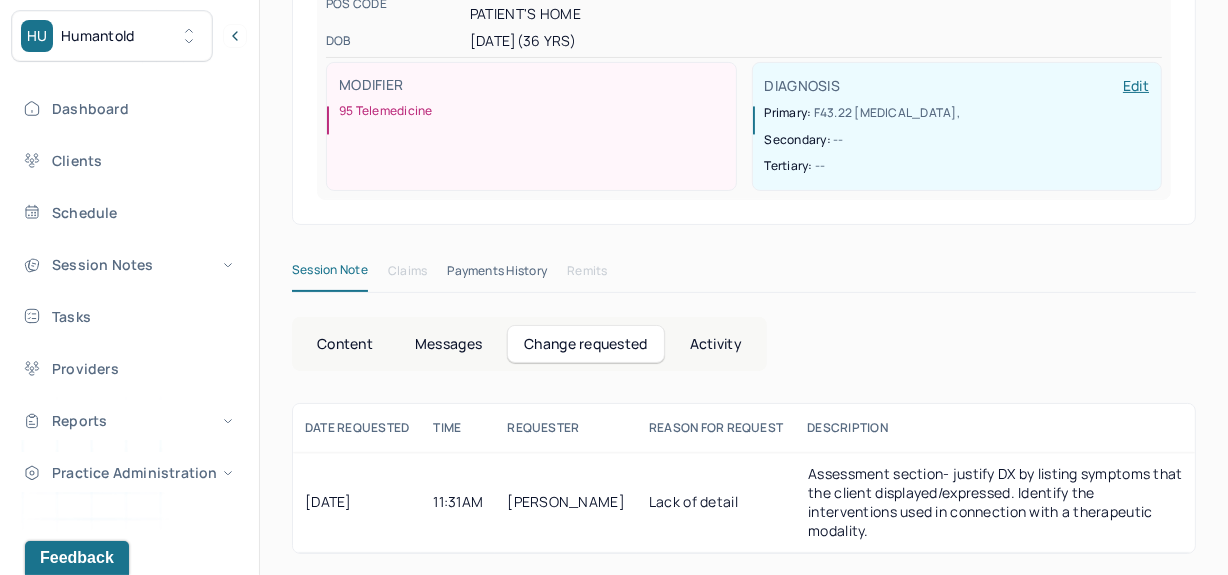 click on "Content" at bounding box center [345, 344] 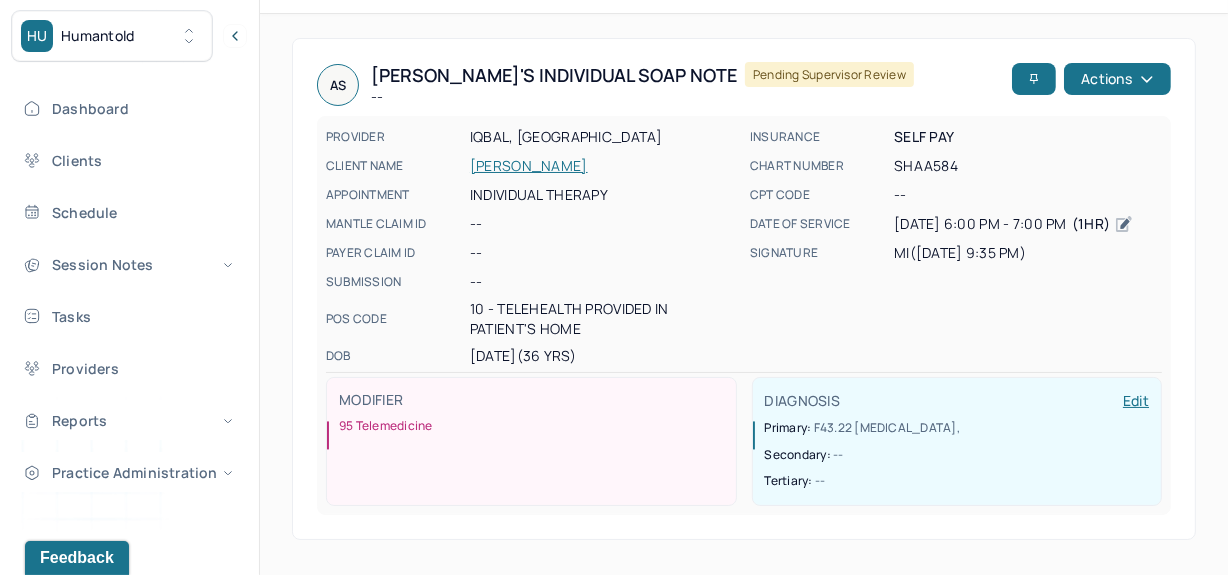 scroll, scrollTop: 0, scrollLeft: 0, axis: both 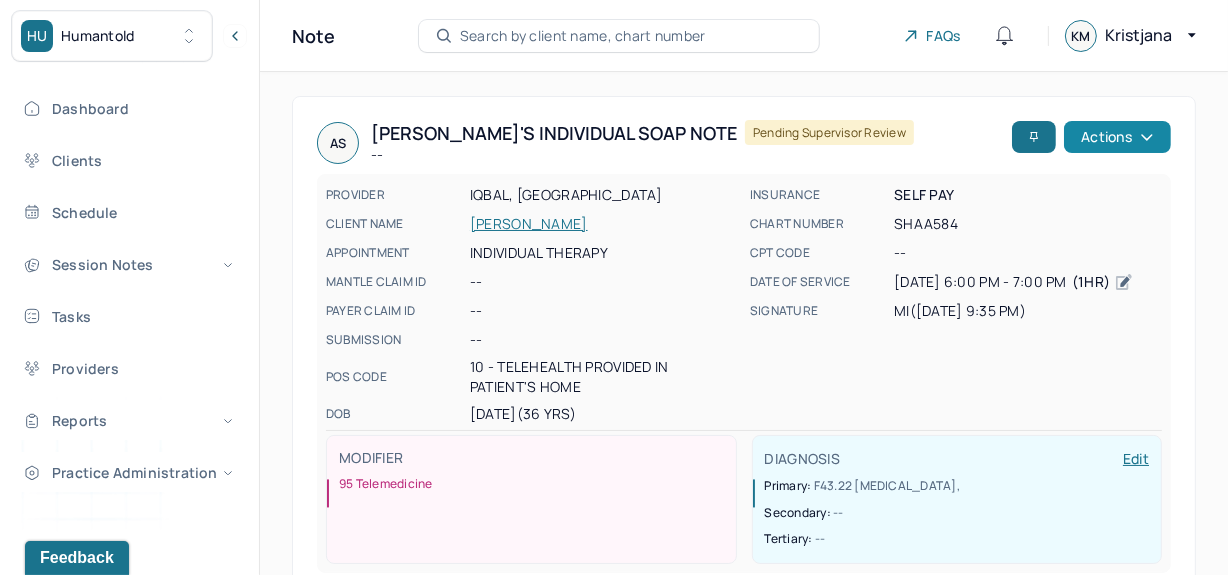 click on "Actions" at bounding box center (1117, 137) 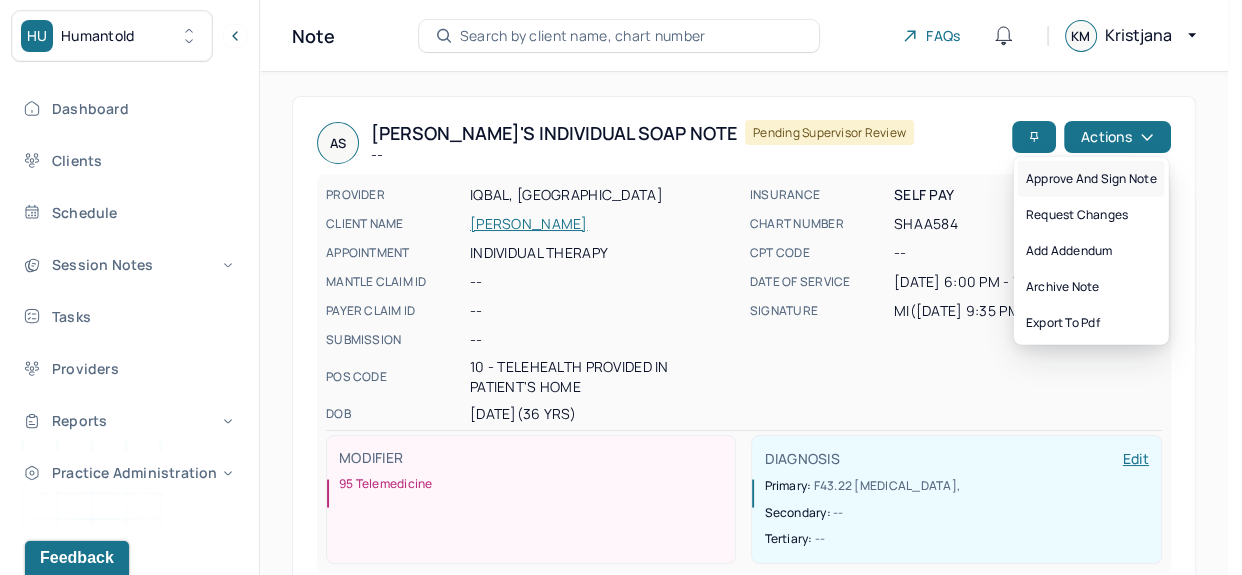 click on "Approve and sign note" at bounding box center (1091, 179) 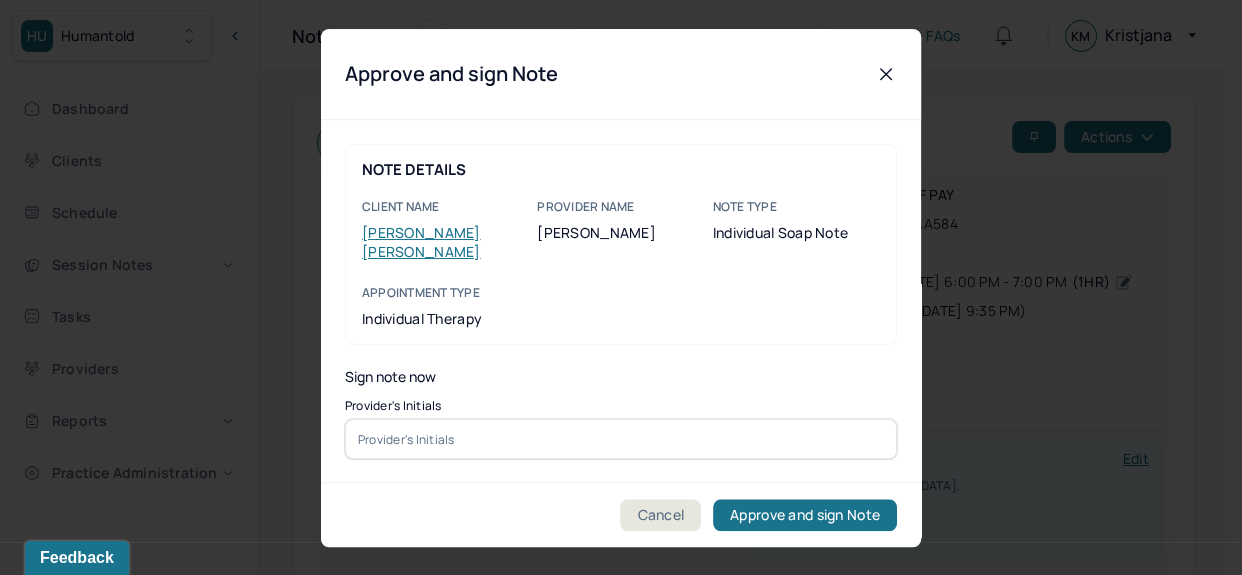 click at bounding box center (621, 440) 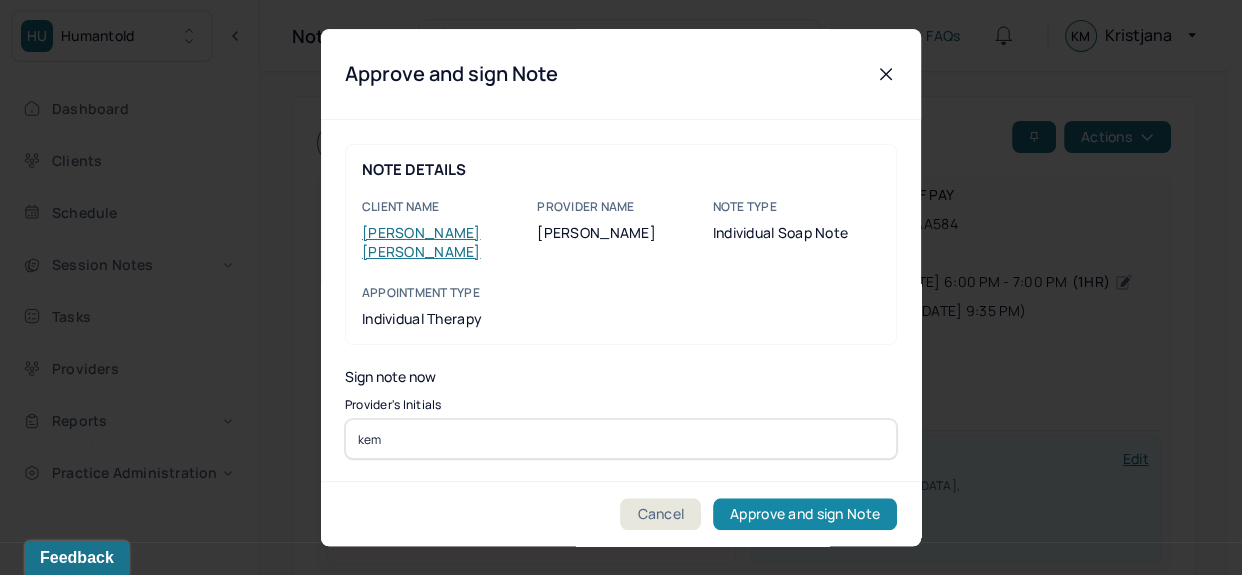 type on "kem" 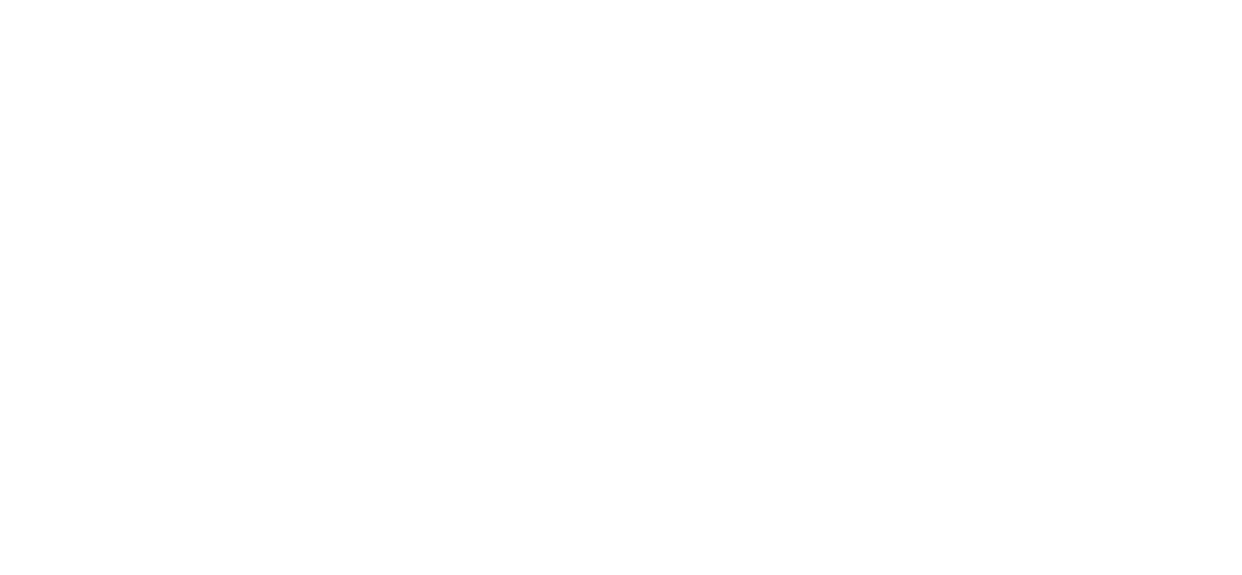 scroll, scrollTop: 0, scrollLeft: 0, axis: both 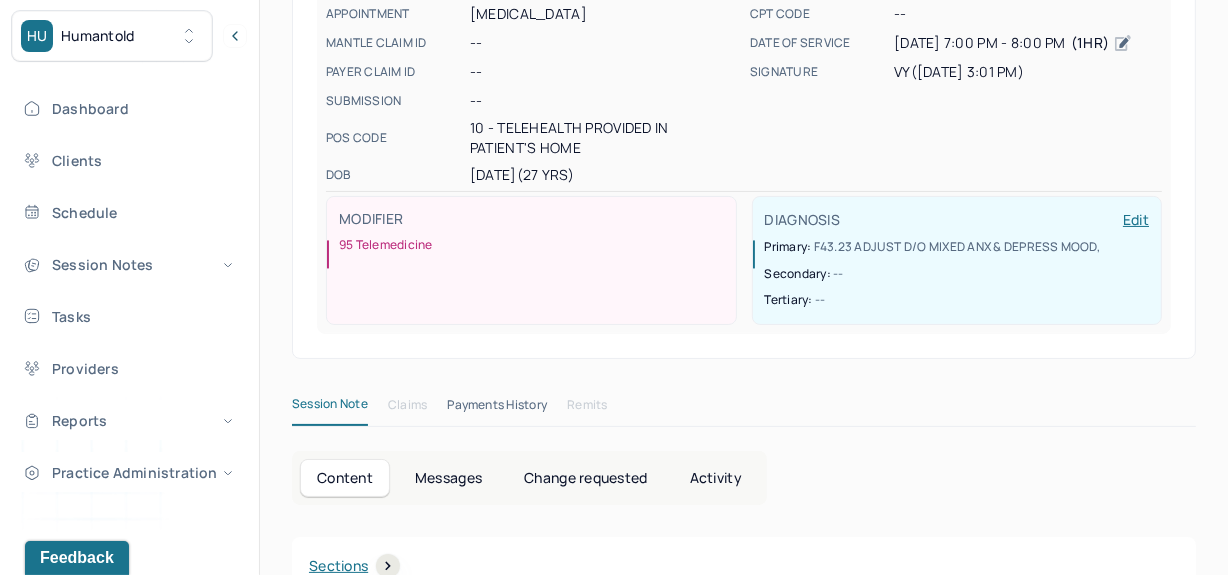 click on "Change requested" at bounding box center (585, 478) 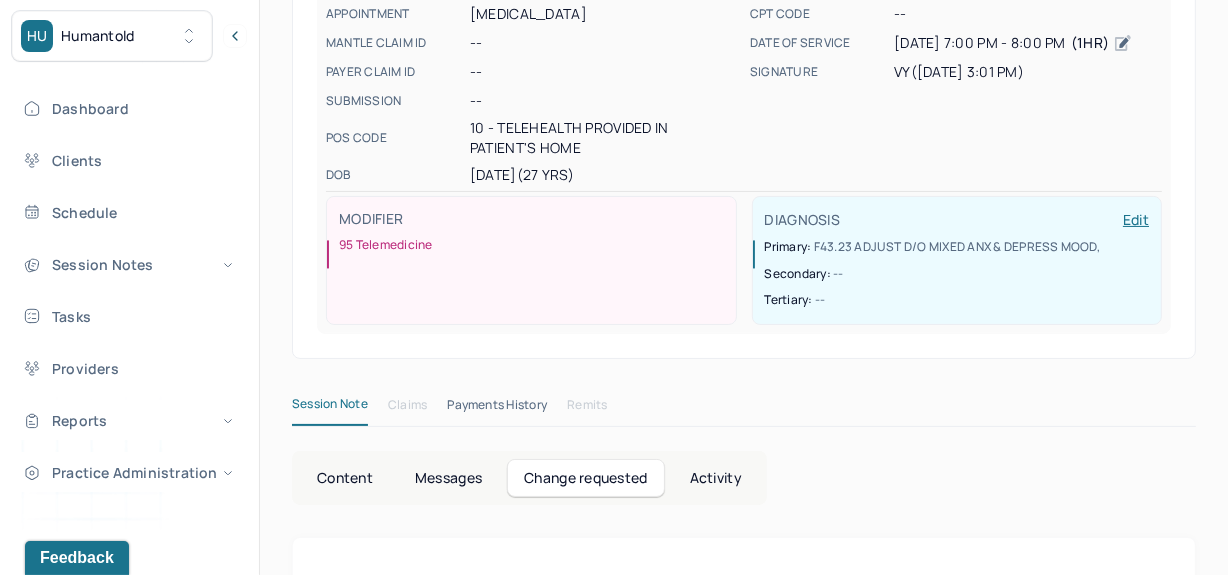 scroll, scrollTop: 488, scrollLeft: 0, axis: vertical 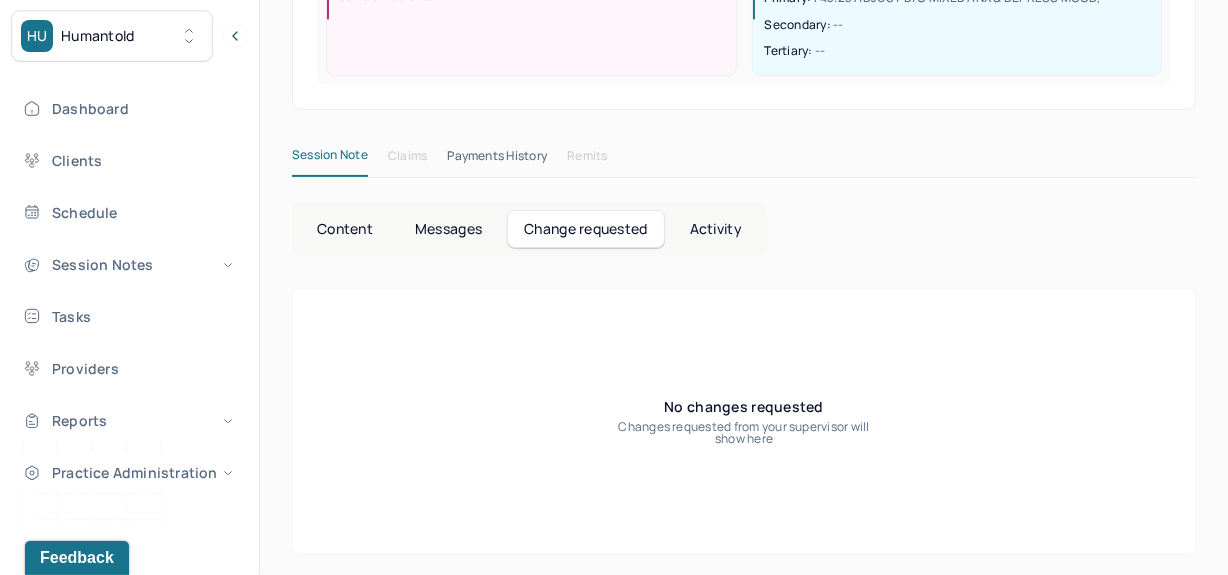 click on "Content" at bounding box center [345, 229] 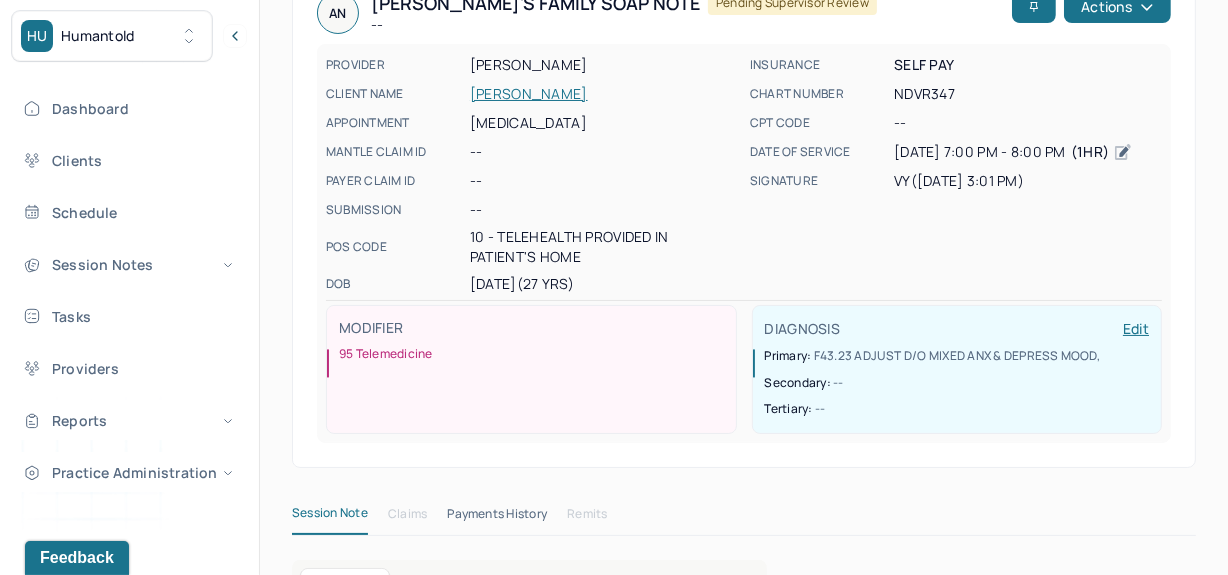 scroll, scrollTop: 0, scrollLeft: 0, axis: both 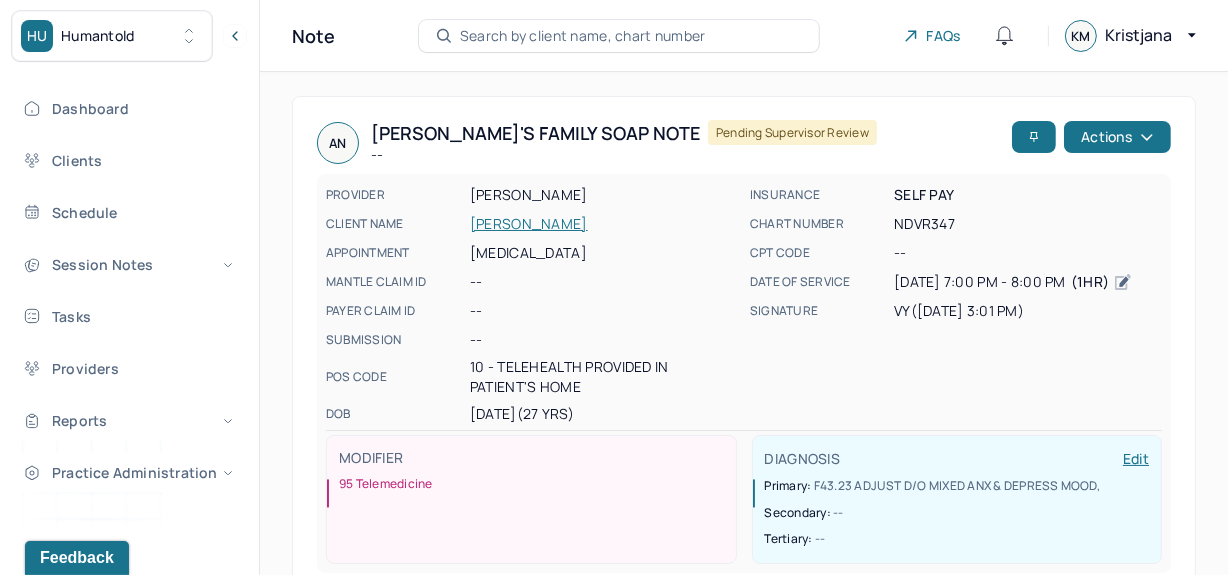 type 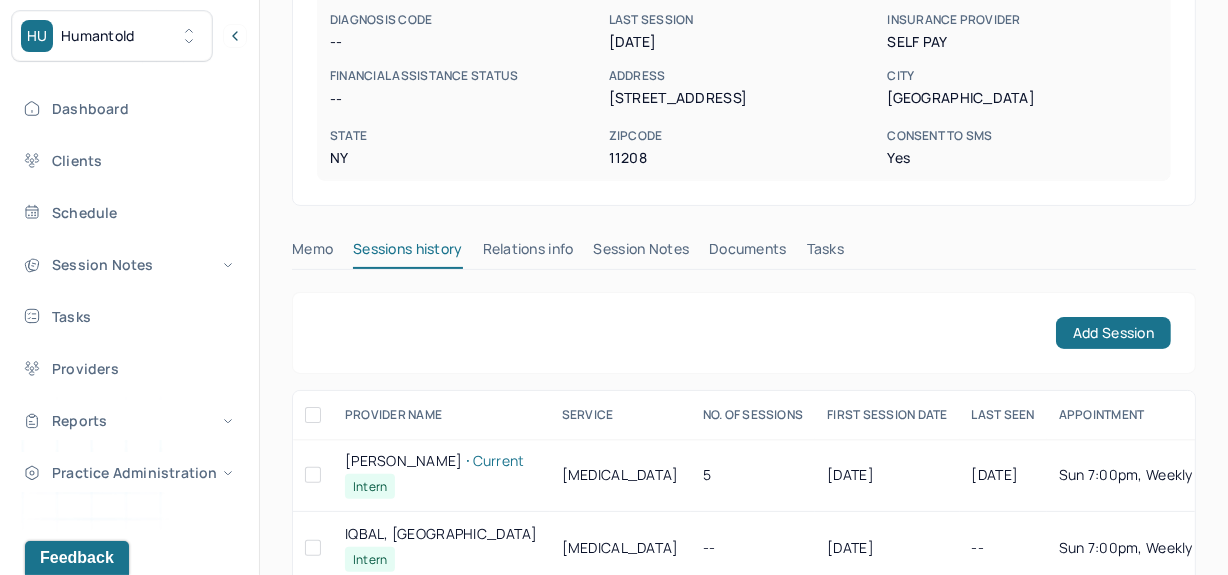scroll, scrollTop: 380, scrollLeft: 0, axis: vertical 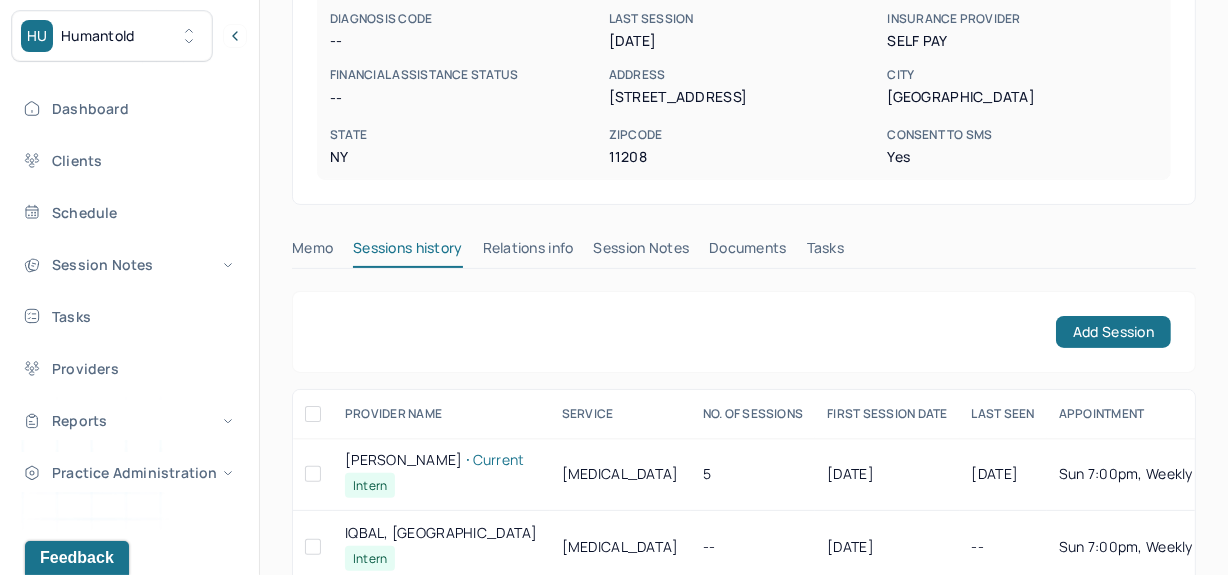click on "Session Notes" at bounding box center (642, 252) 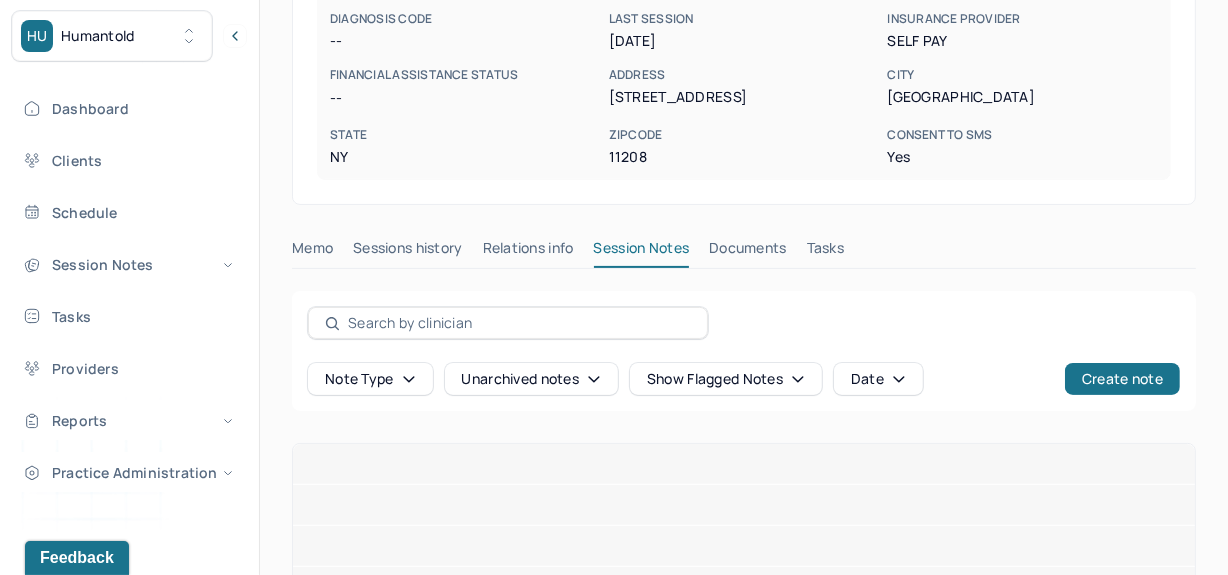 scroll, scrollTop: 516, scrollLeft: 0, axis: vertical 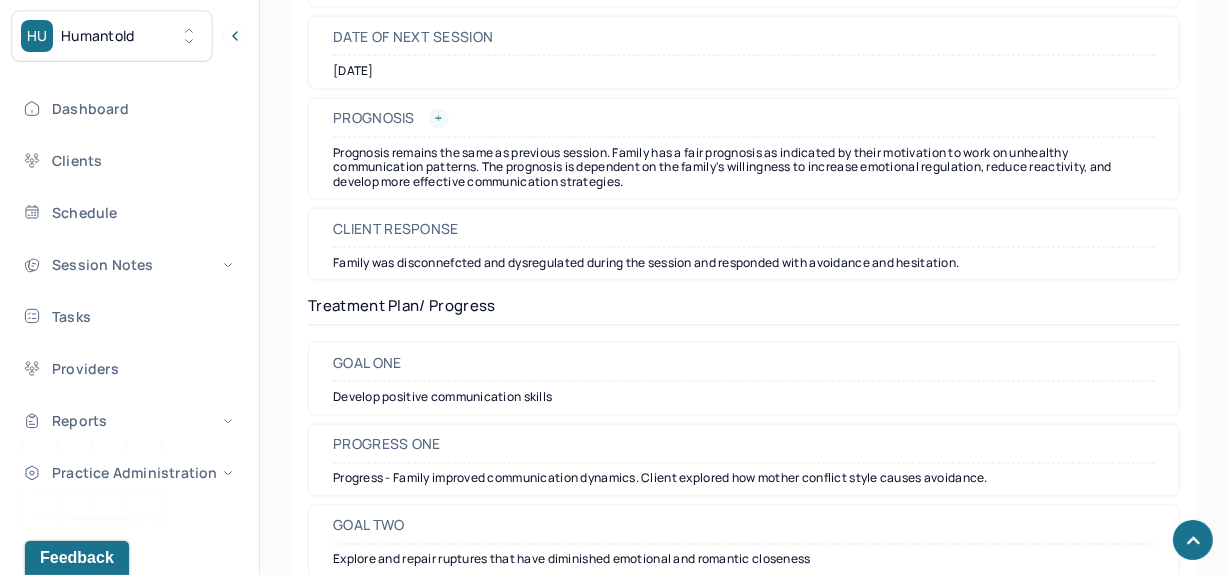 click at bounding box center [439, 119] 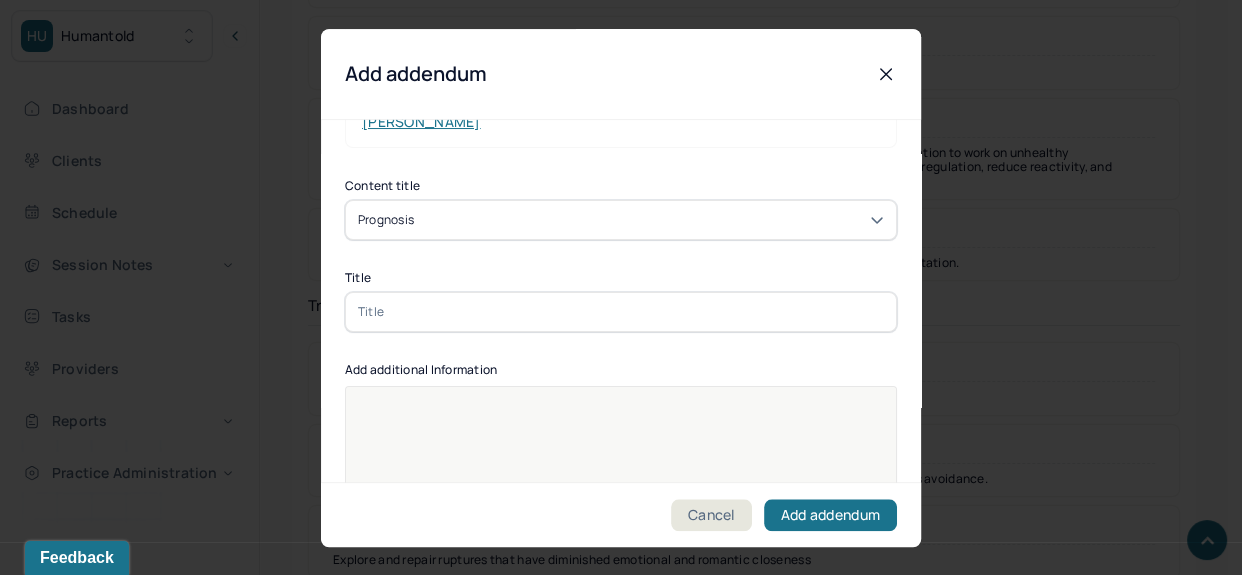 scroll, scrollTop: 130, scrollLeft: 0, axis: vertical 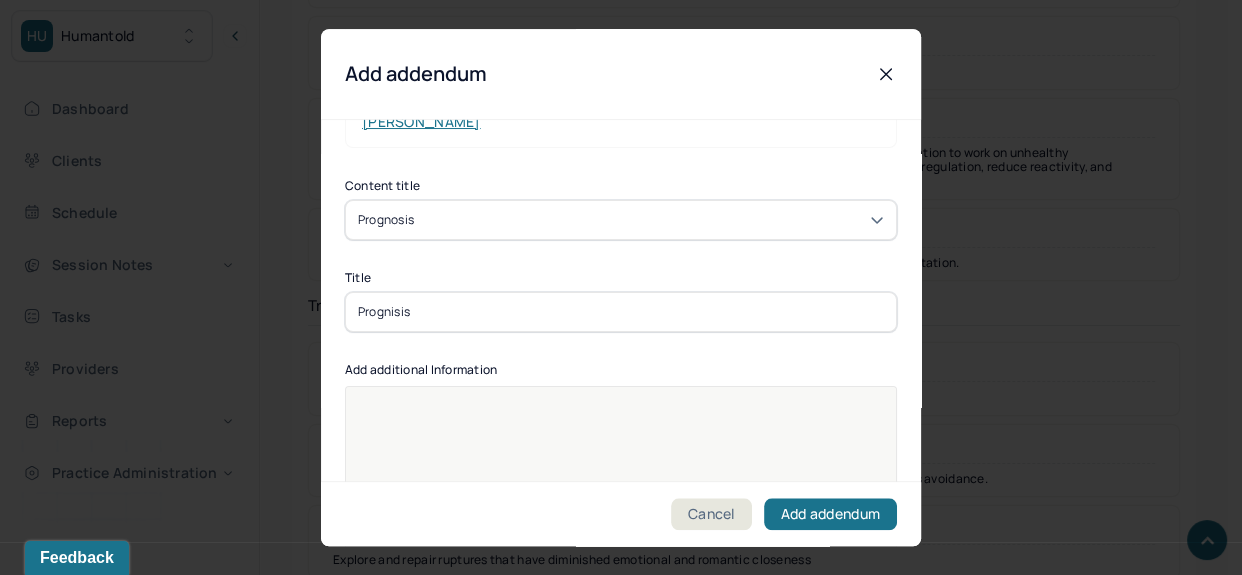 type on "Prognisis" 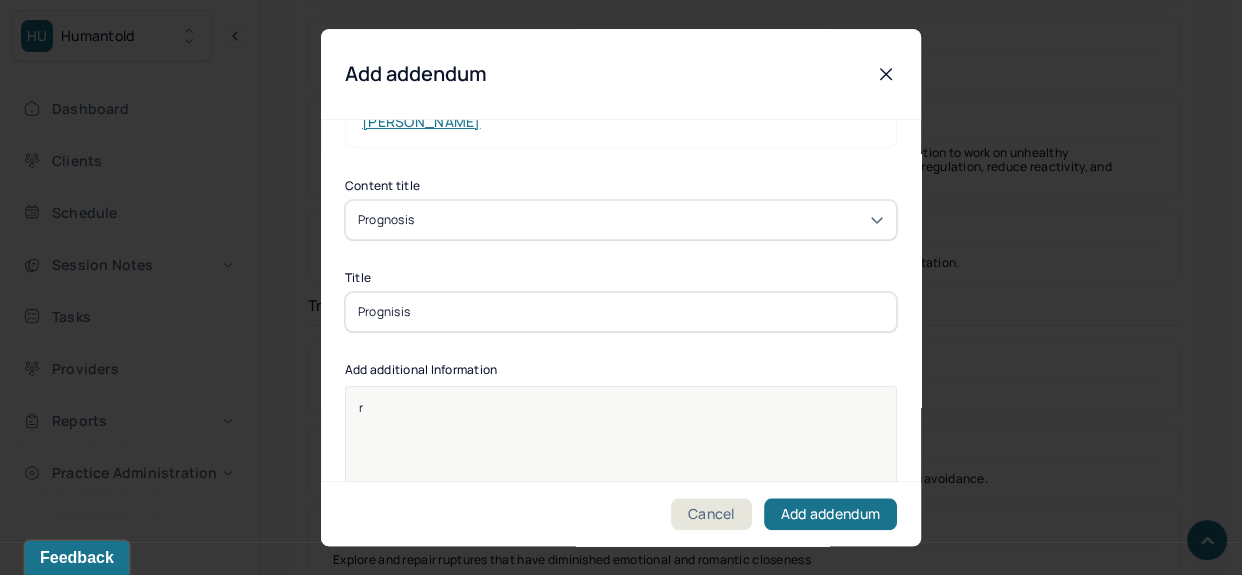type 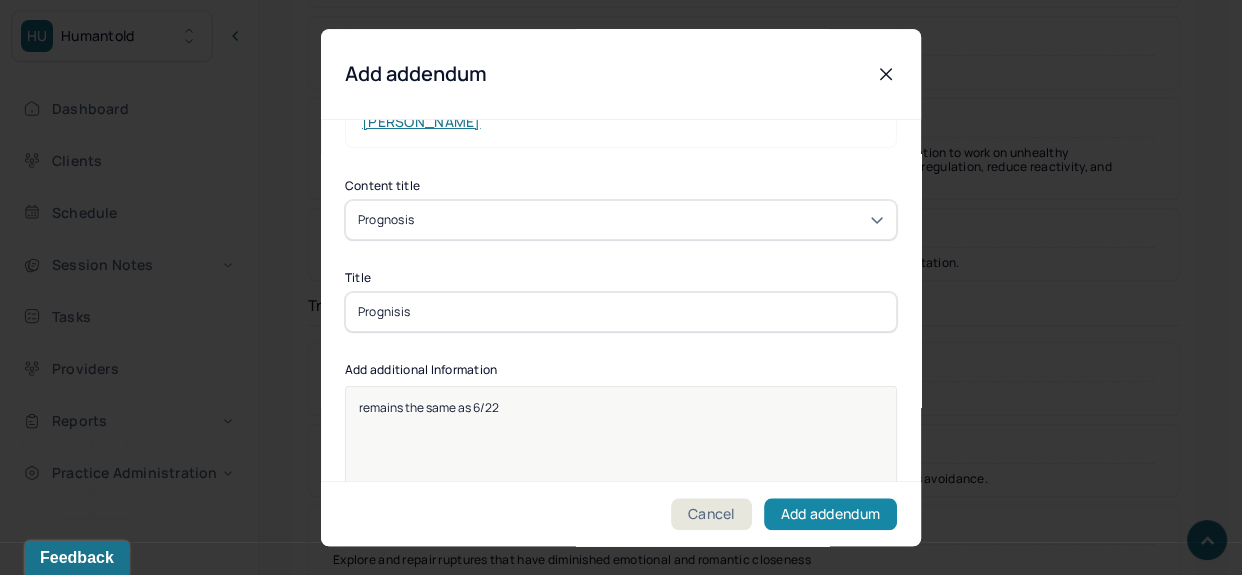 click on "Add addendum" at bounding box center (830, 514) 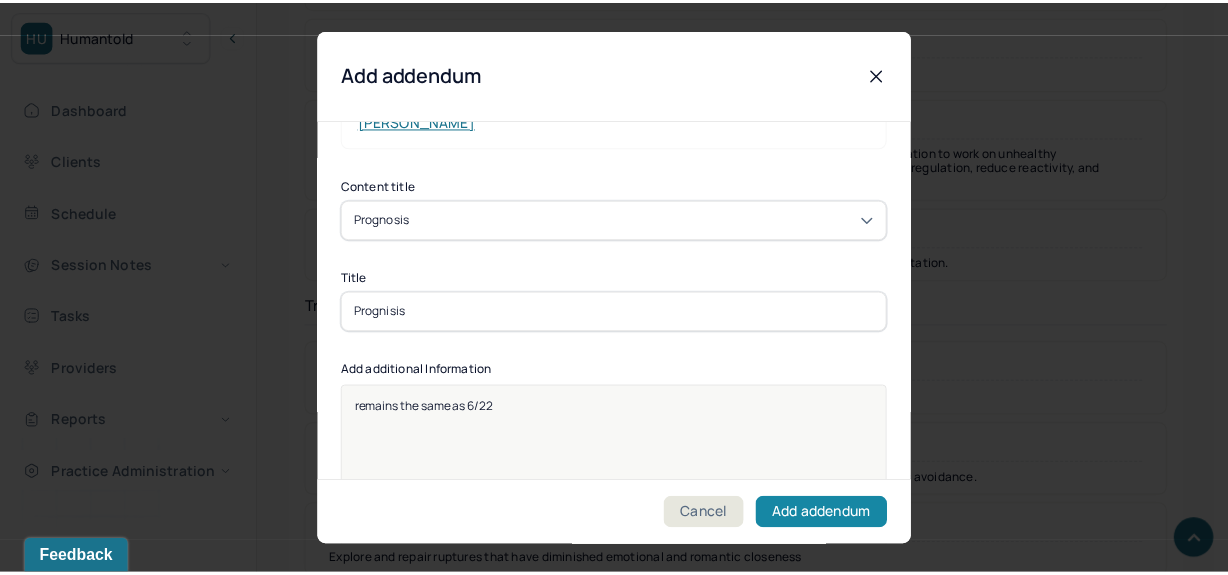 scroll, scrollTop: 418, scrollLeft: 0, axis: vertical 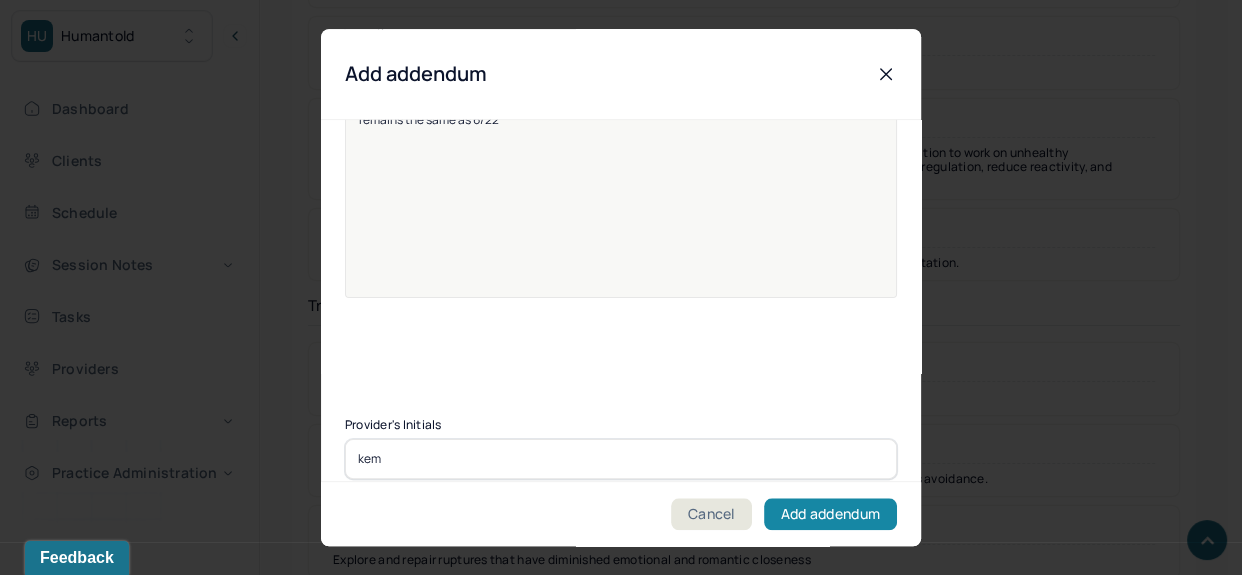 type on "kem" 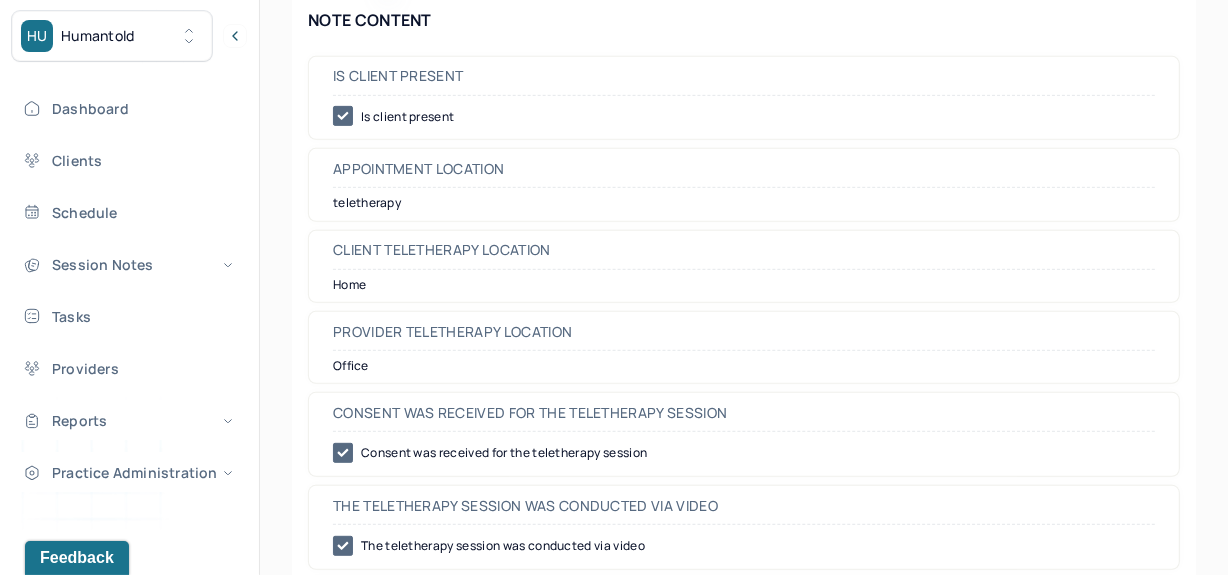 scroll, scrollTop: 0, scrollLeft: 0, axis: both 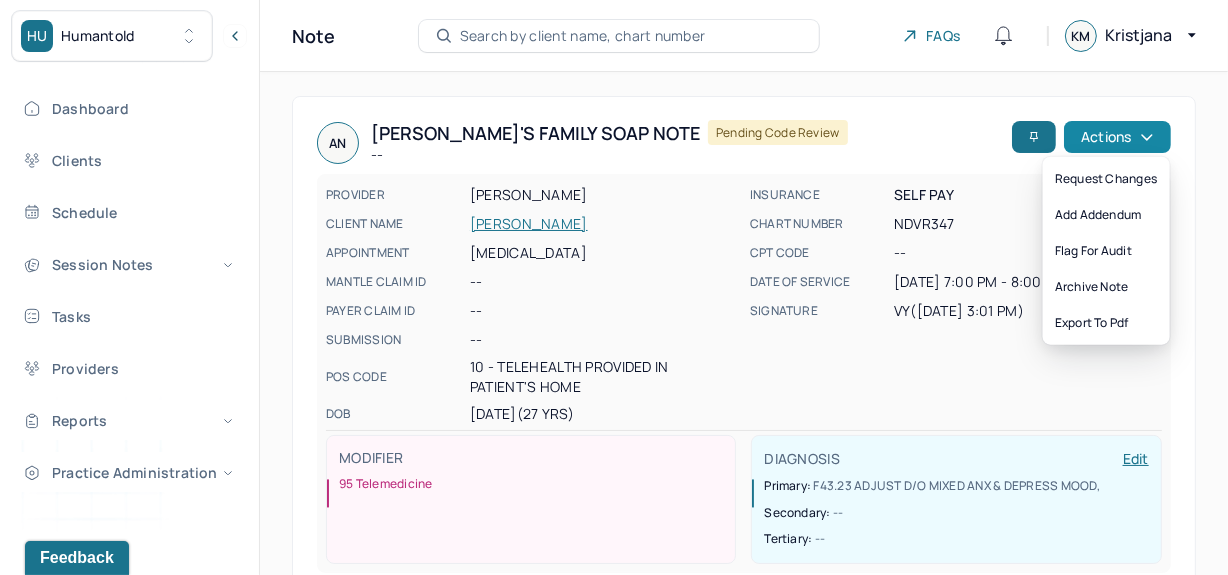 click on "Actions" at bounding box center [1117, 137] 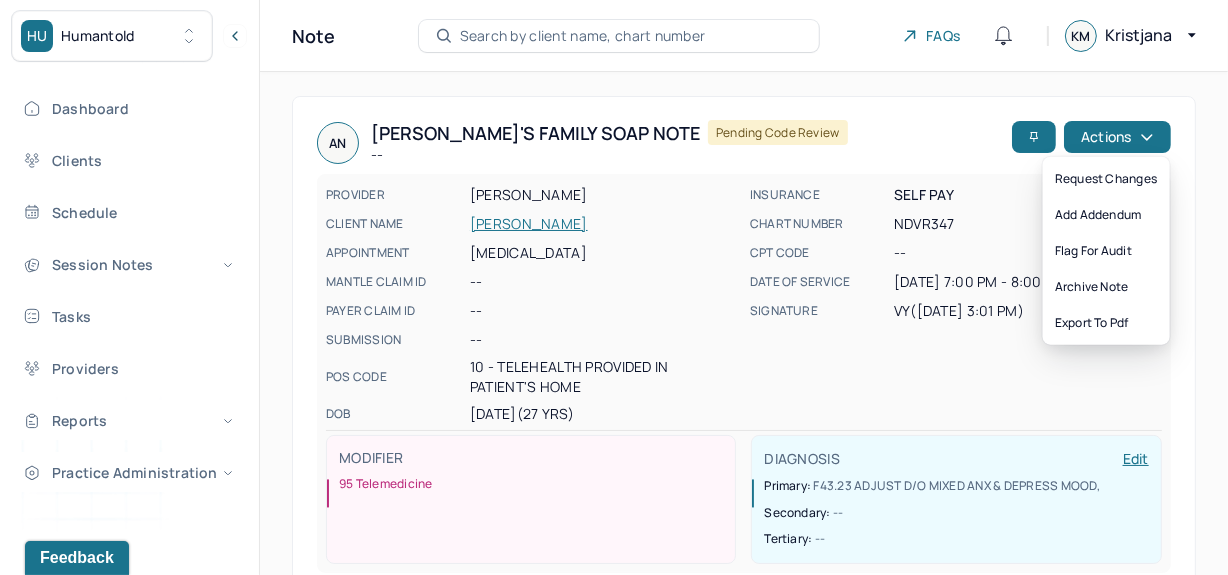 click on "AN Ashley's   Family soap note -- Pending code review" at bounding box center (660, 143) 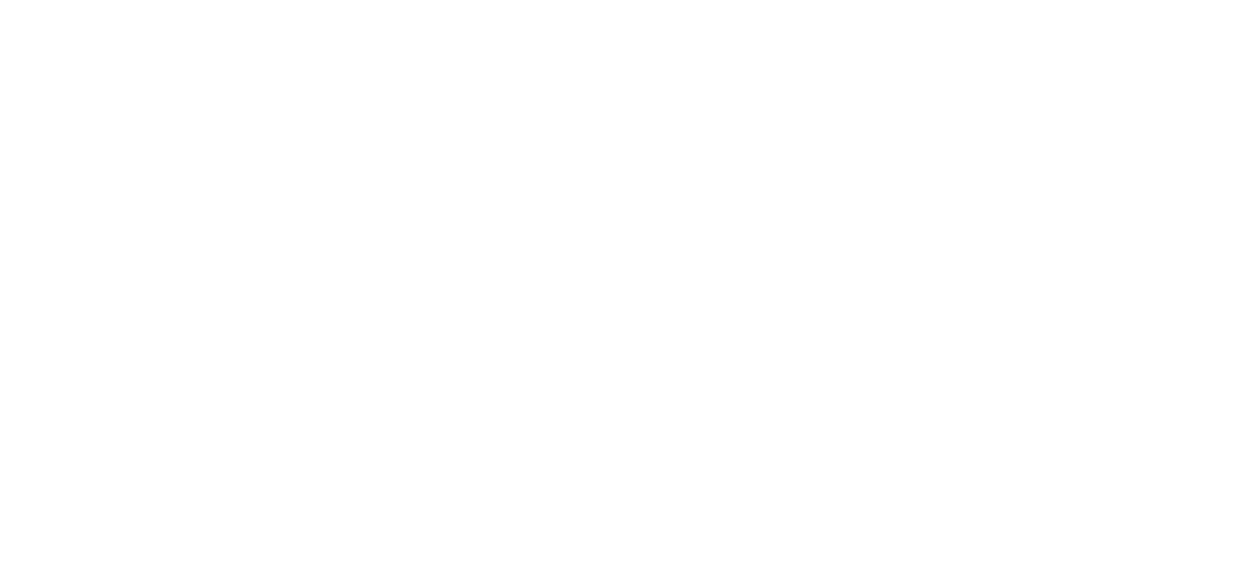 scroll, scrollTop: 0, scrollLeft: 0, axis: both 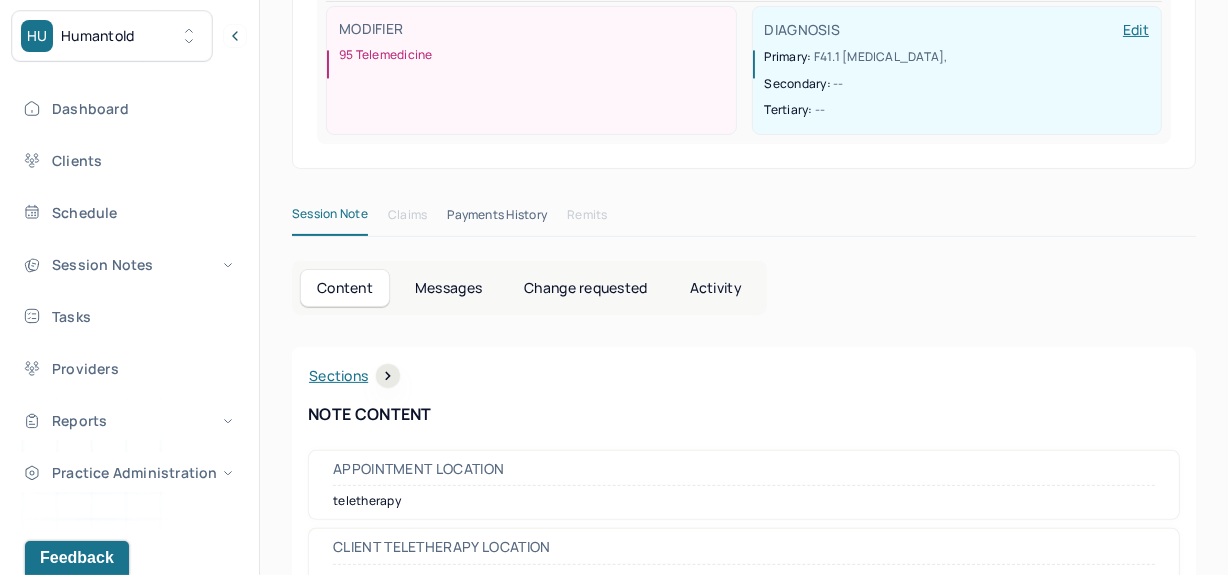 click on "Change requested" at bounding box center [585, 288] 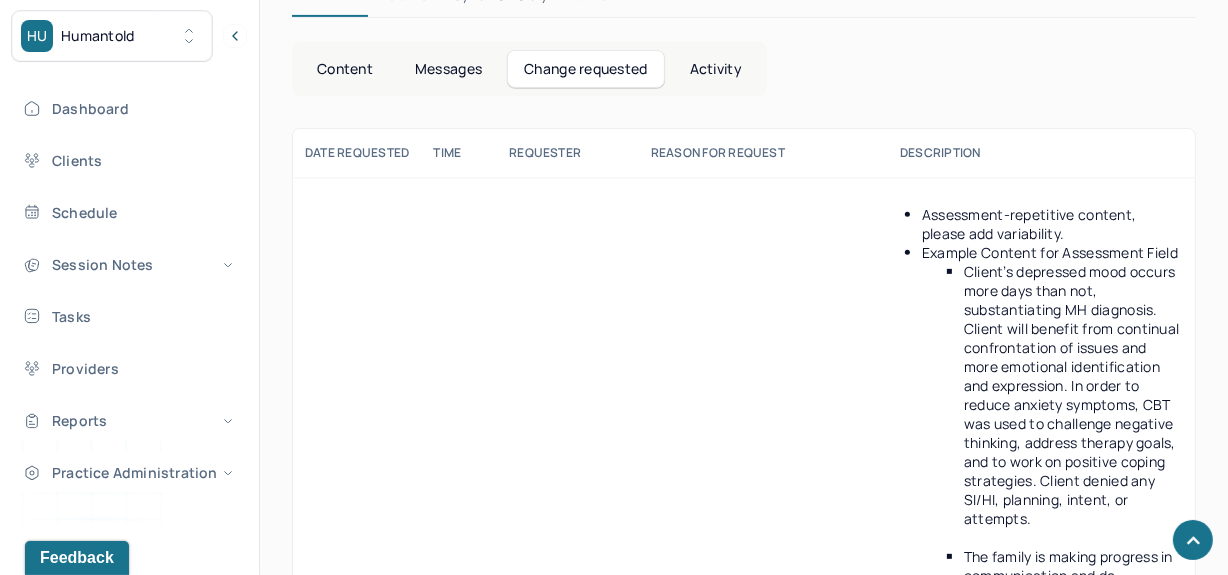 scroll, scrollTop: 670, scrollLeft: 0, axis: vertical 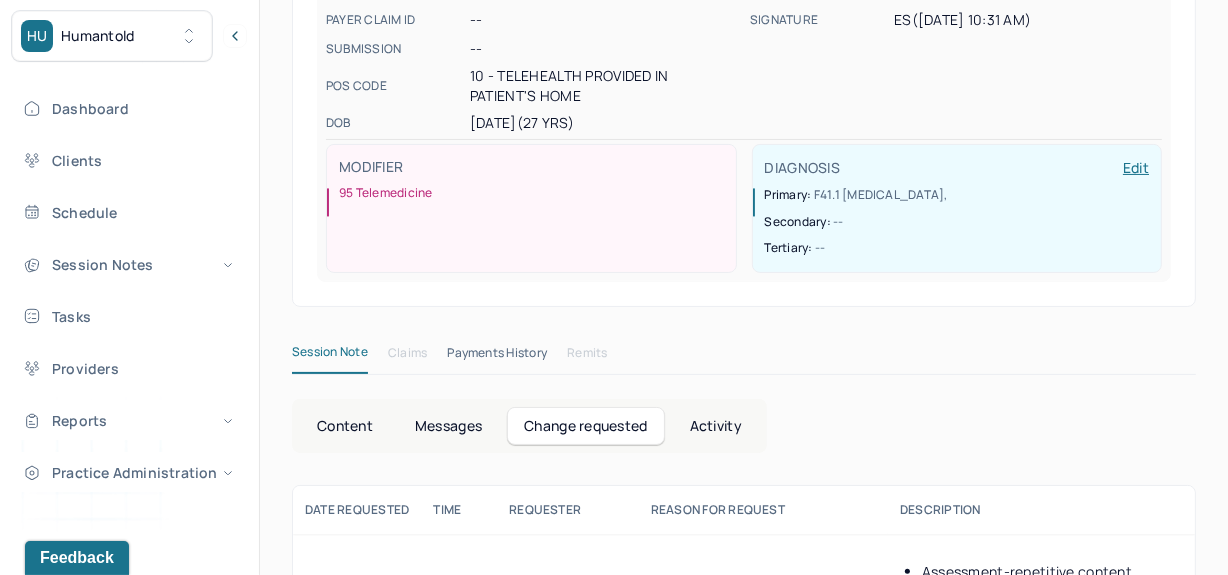 click on "Content" at bounding box center (345, 426) 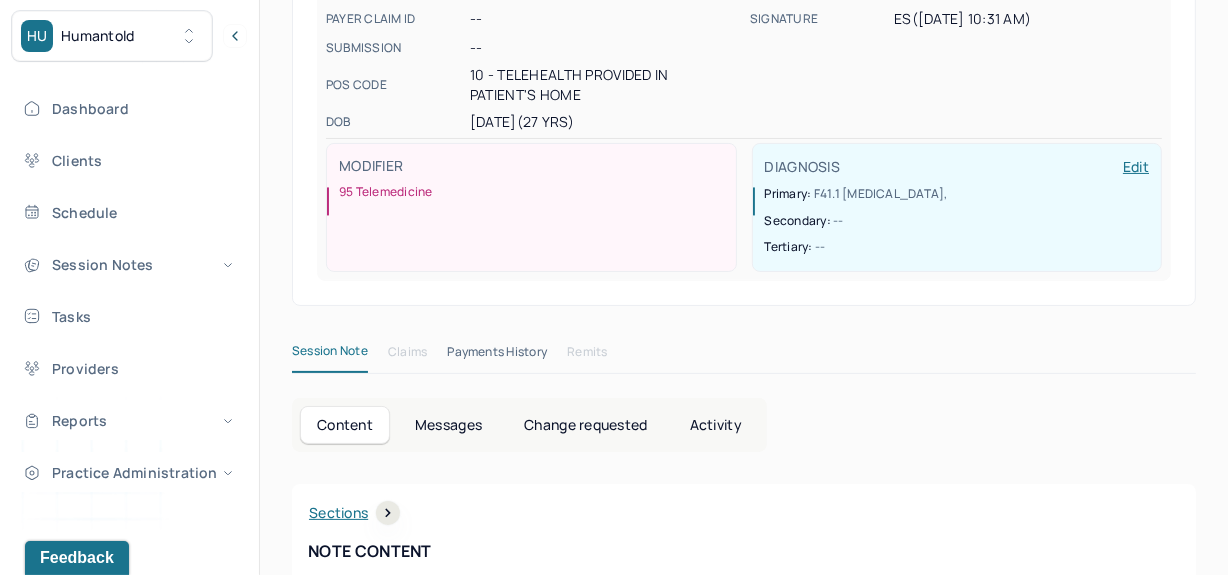 scroll, scrollTop: 0, scrollLeft: 0, axis: both 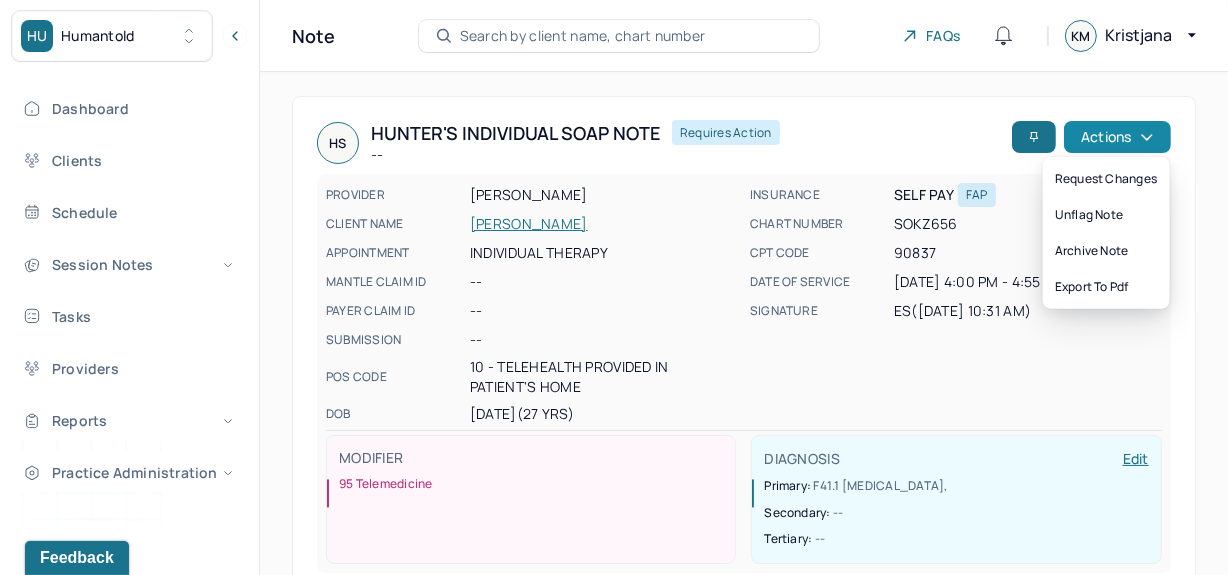 click on "Actions" at bounding box center (1117, 137) 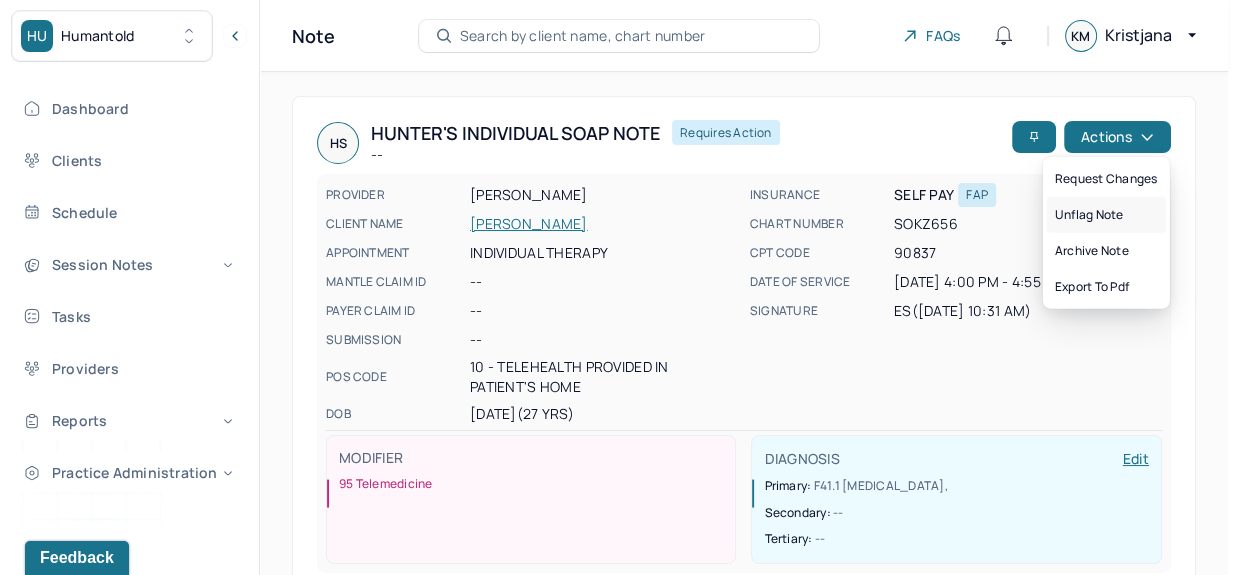 click on "Unflag note" at bounding box center (1106, 215) 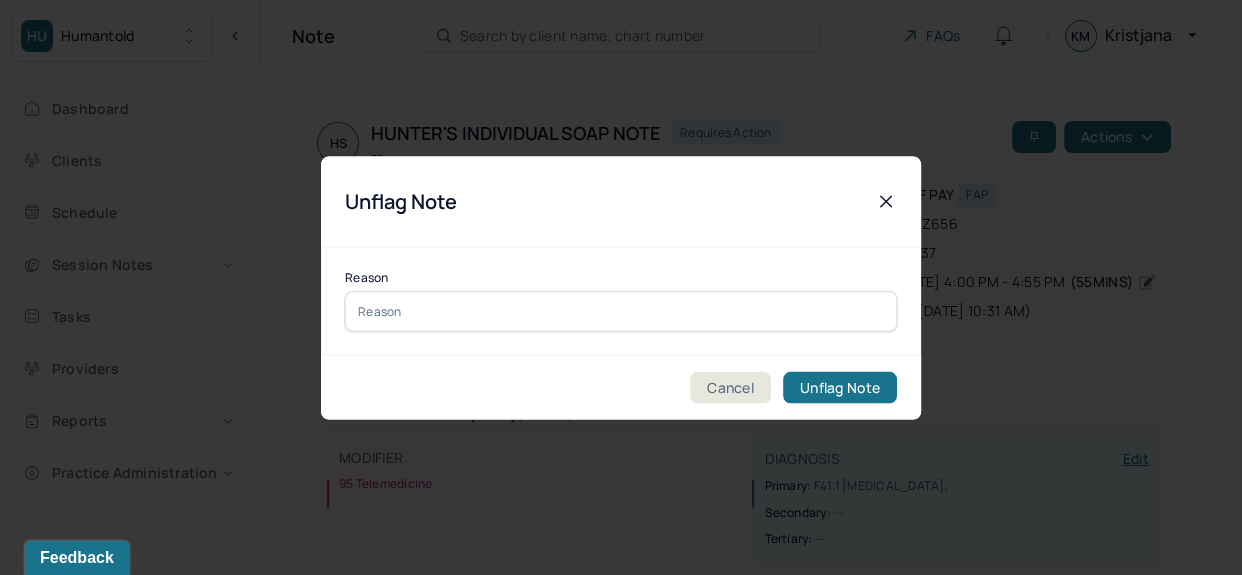 click at bounding box center [621, 311] 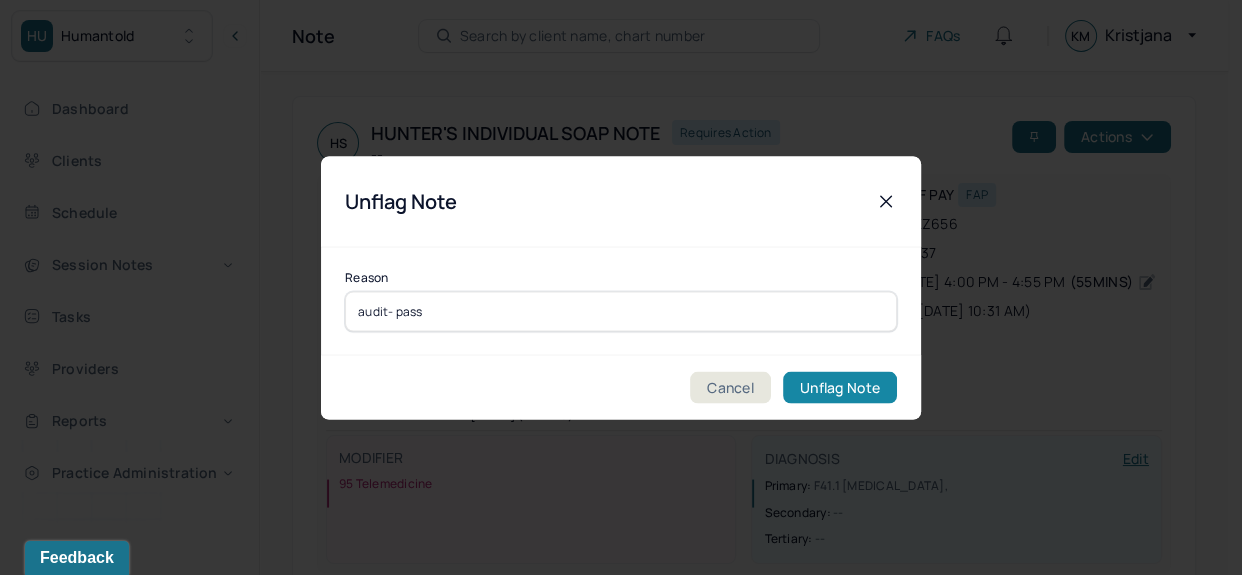 click on "Unflag Note" at bounding box center (840, 387) 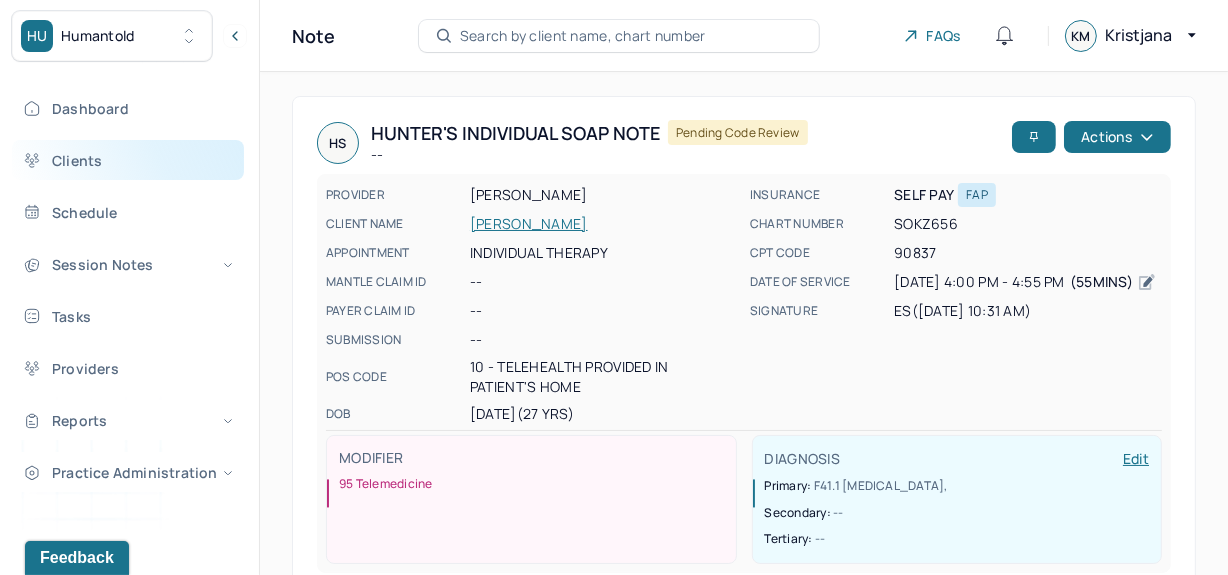 click on "Clients" at bounding box center (128, 160) 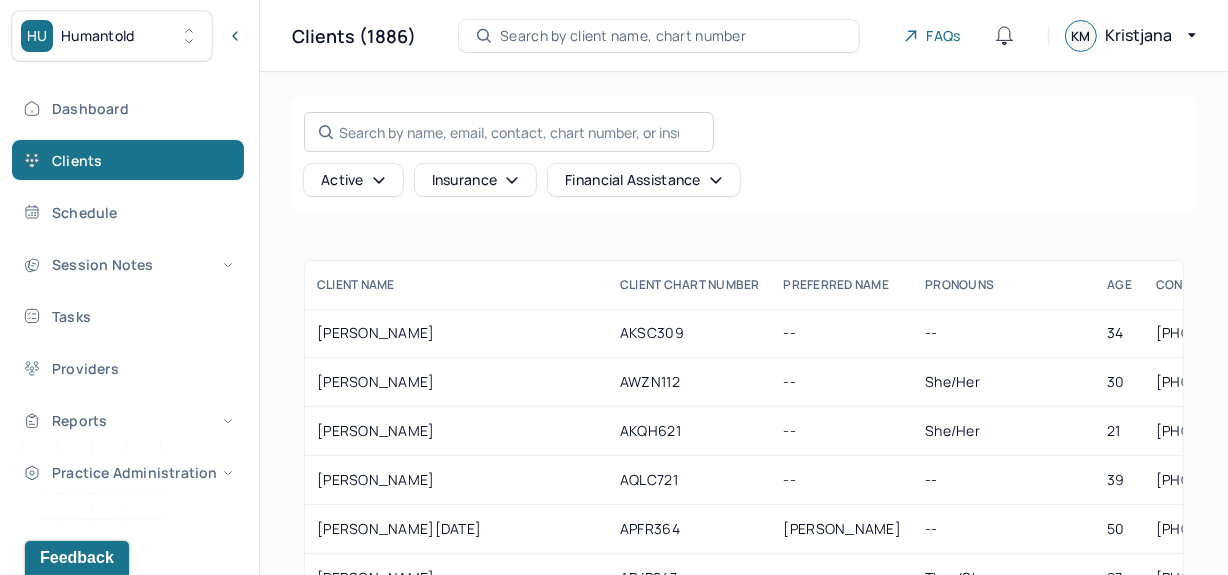 click on "Search by name, email, contact, chart number, or insurance id..." at bounding box center [509, 132] 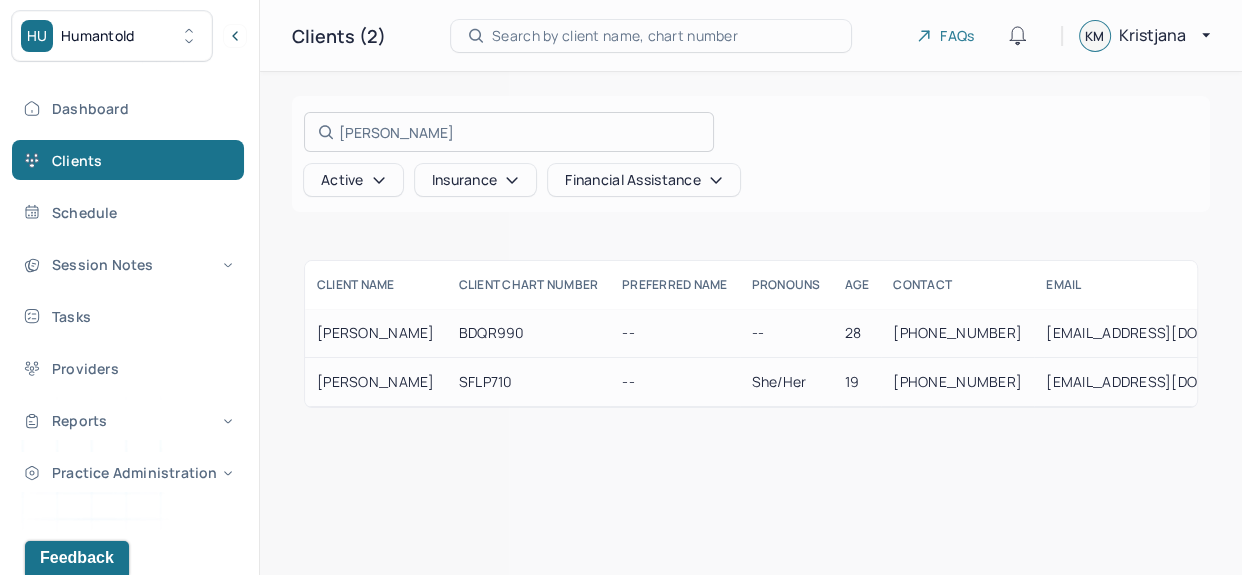 type on "[PERSON_NAME]" 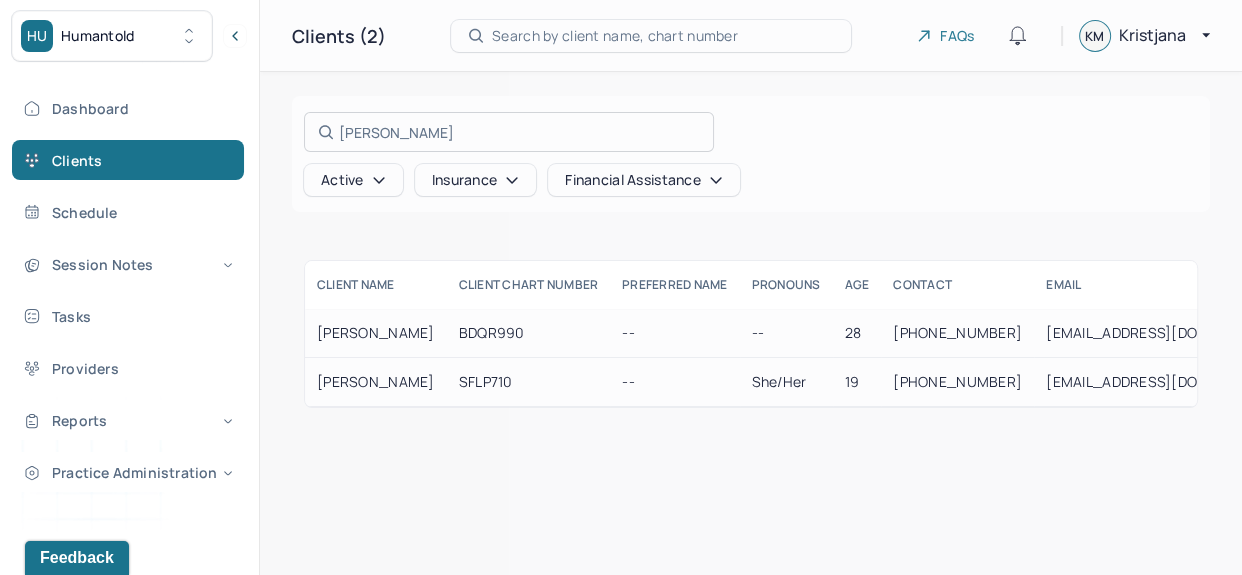 click at bounding box center (621, 287) 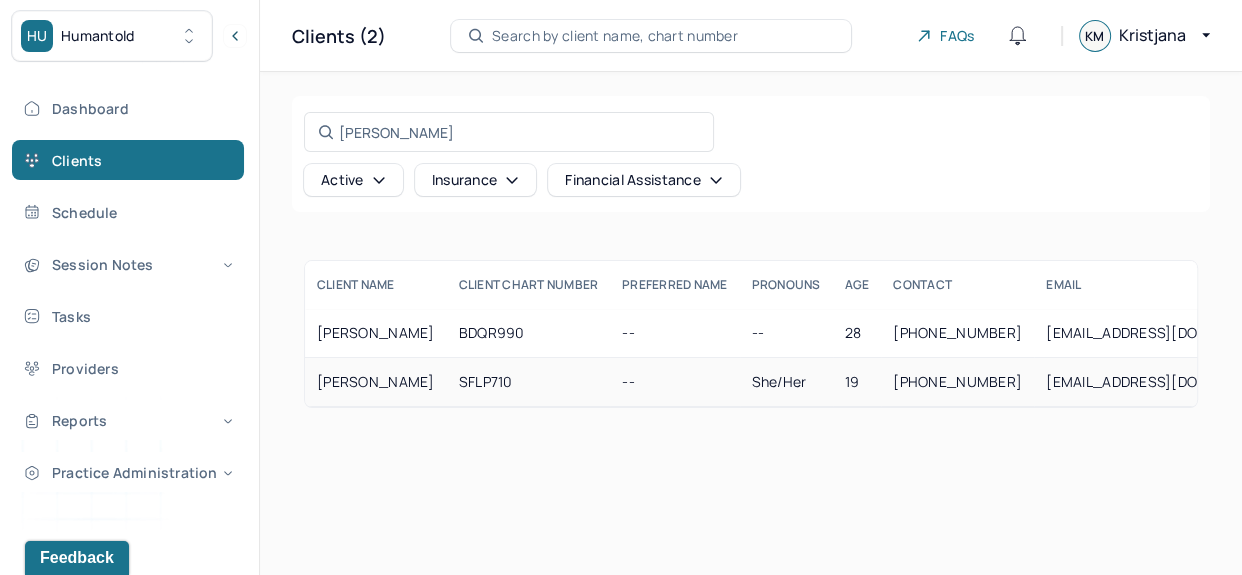 click on "STEPHENS, RAYNA" at bounding box center [376, 382] 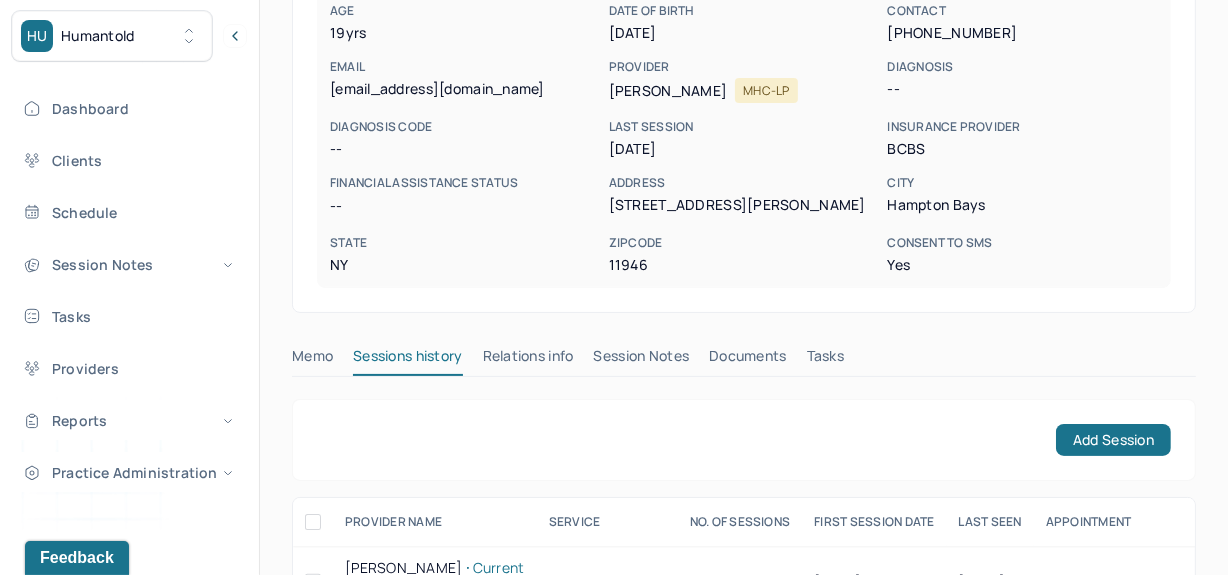 scroll, scrollTop: 276, scrollLeft: 0, axis: vertical 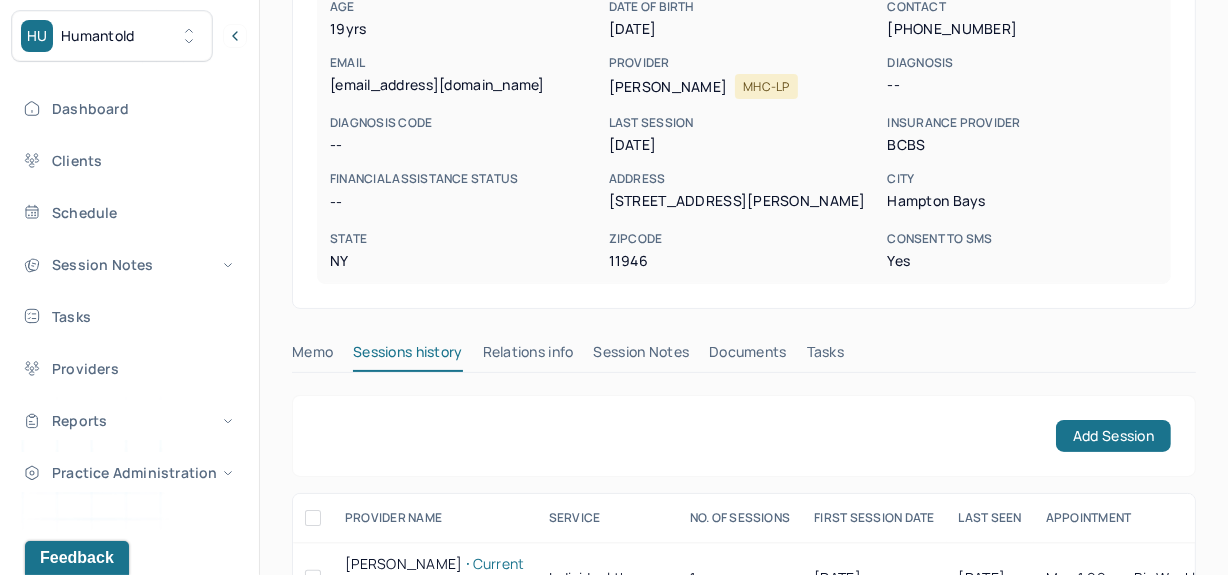 click on "Session Notes" at bounding box center [642, 356] 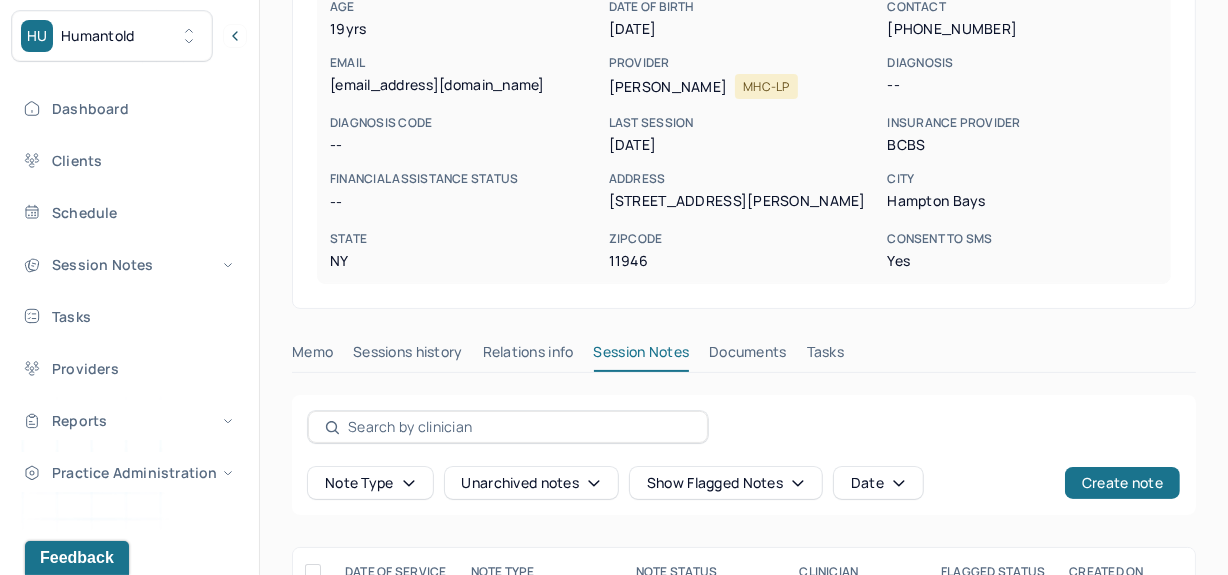 scroll, scrollTop: 480, scrollLeft: 0, axis: vertical 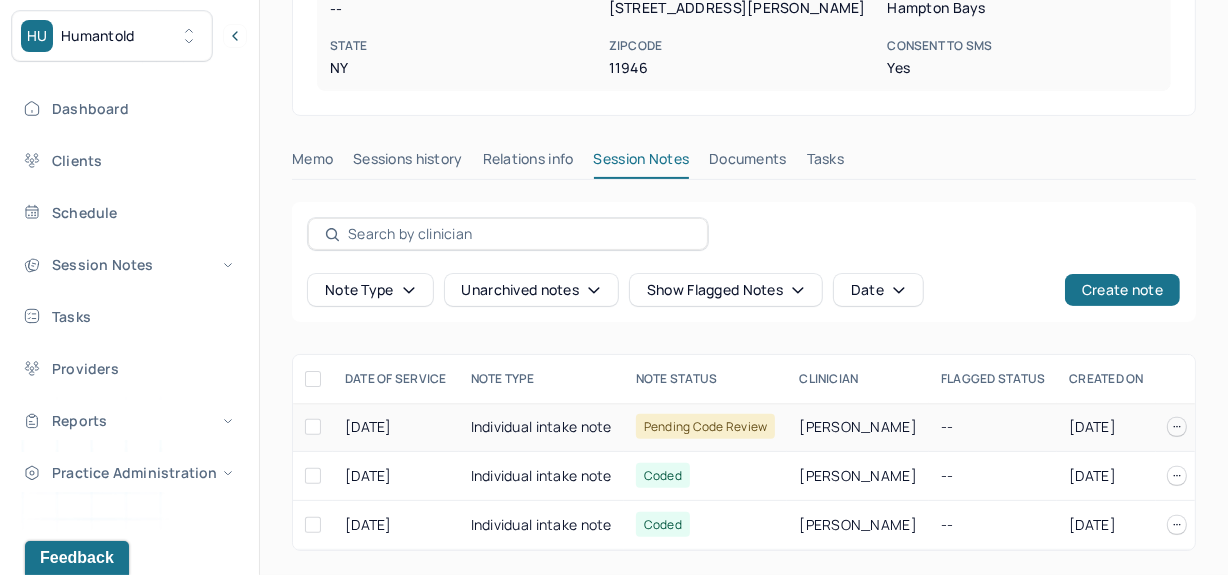 click on "Individual intake note" at bounding box center (541, 427) 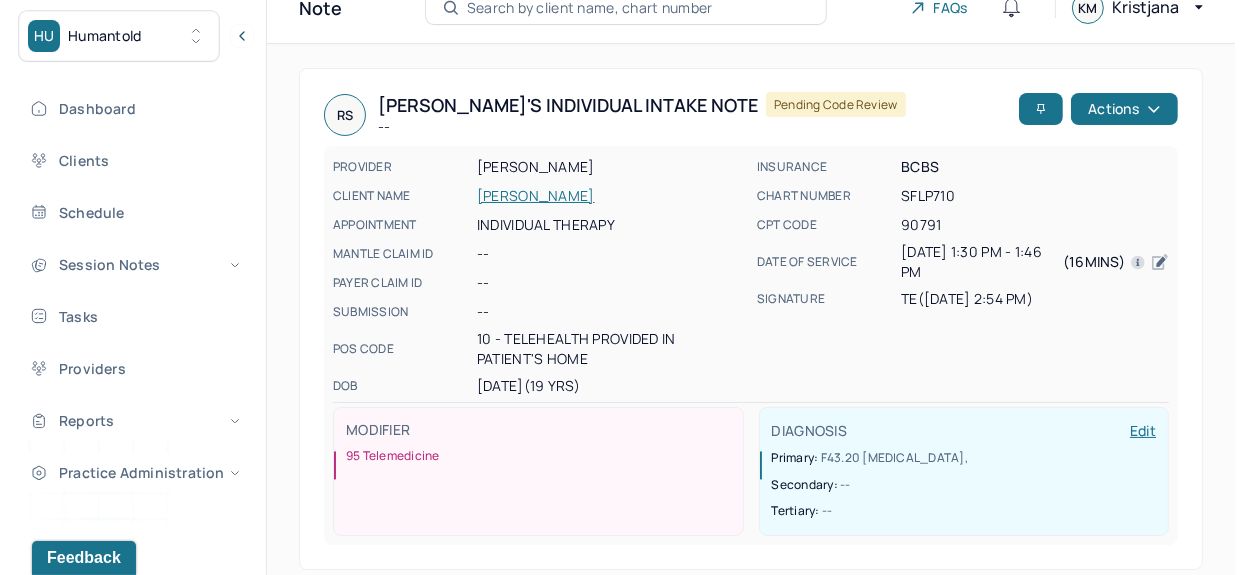 scroll, scrollTop: 27, scrollLeft: 0, axis: vertical 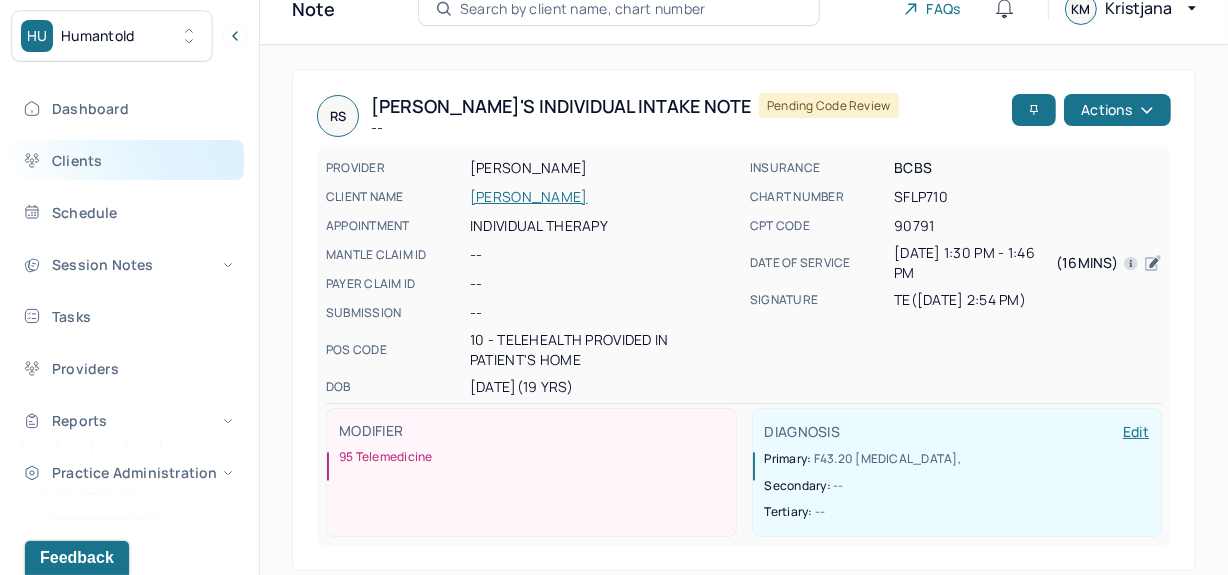 click on "Clients" at bounding box center [128, 160] 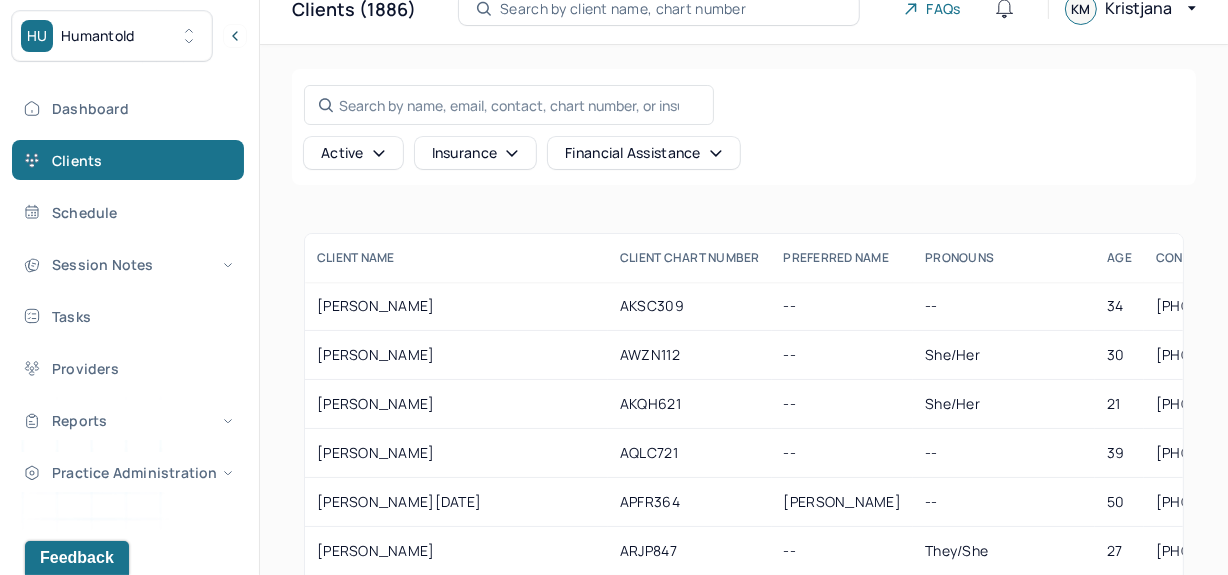 click on "HU Humantold" at bounding box center [112, 36] 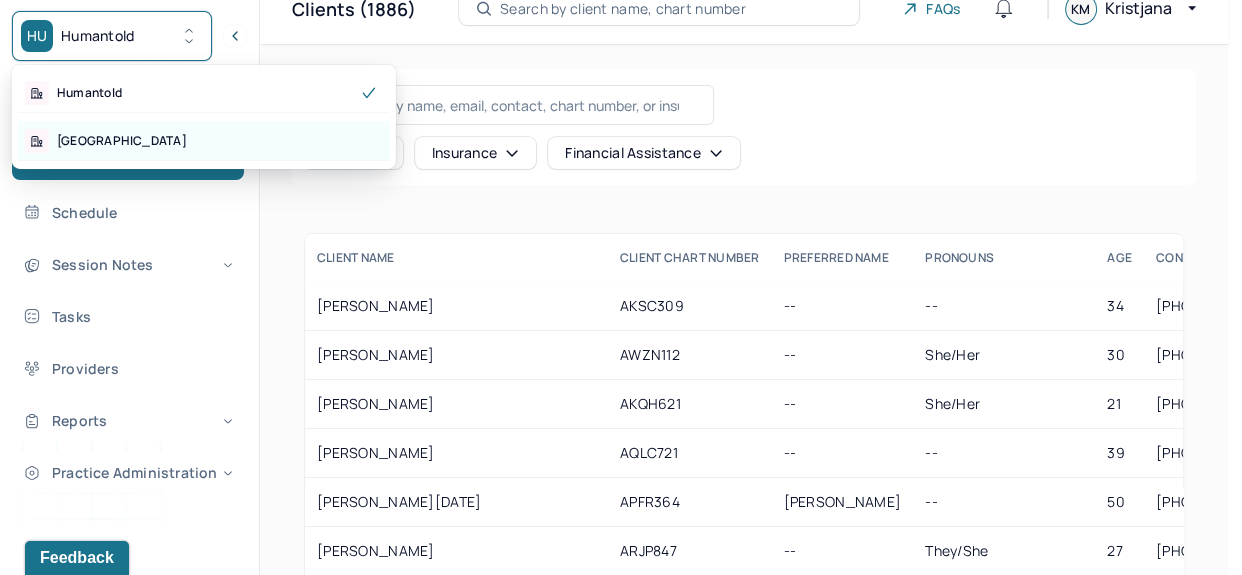 click on "Park Hill" at bounding box center (204, 141) 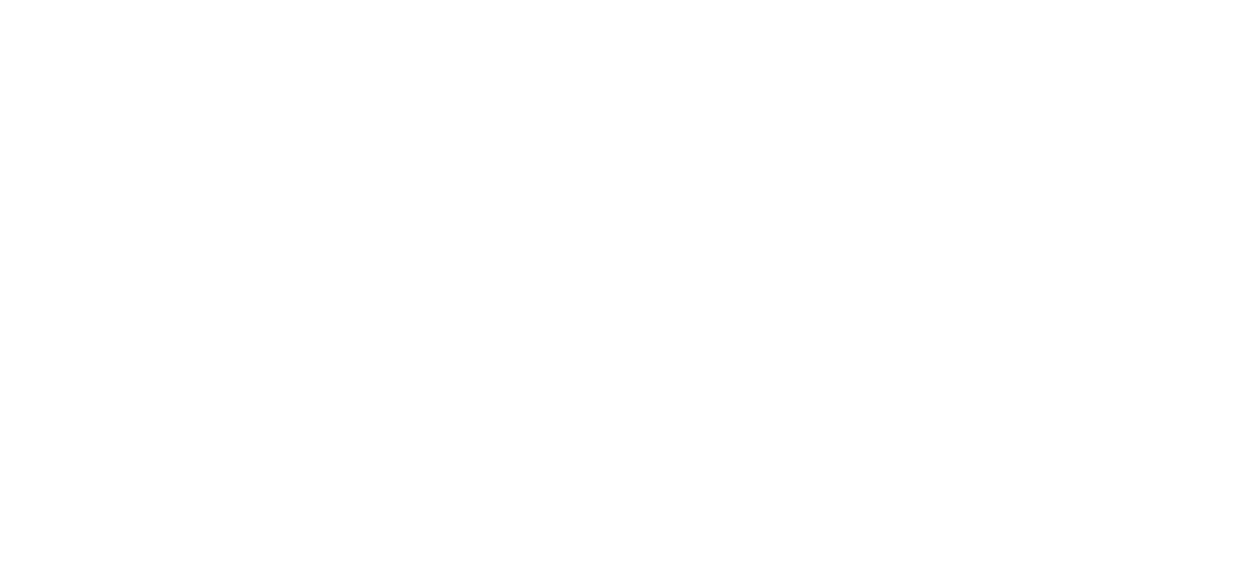 scroll, scrollTop: 0, scrollLeft: 0, axis: both 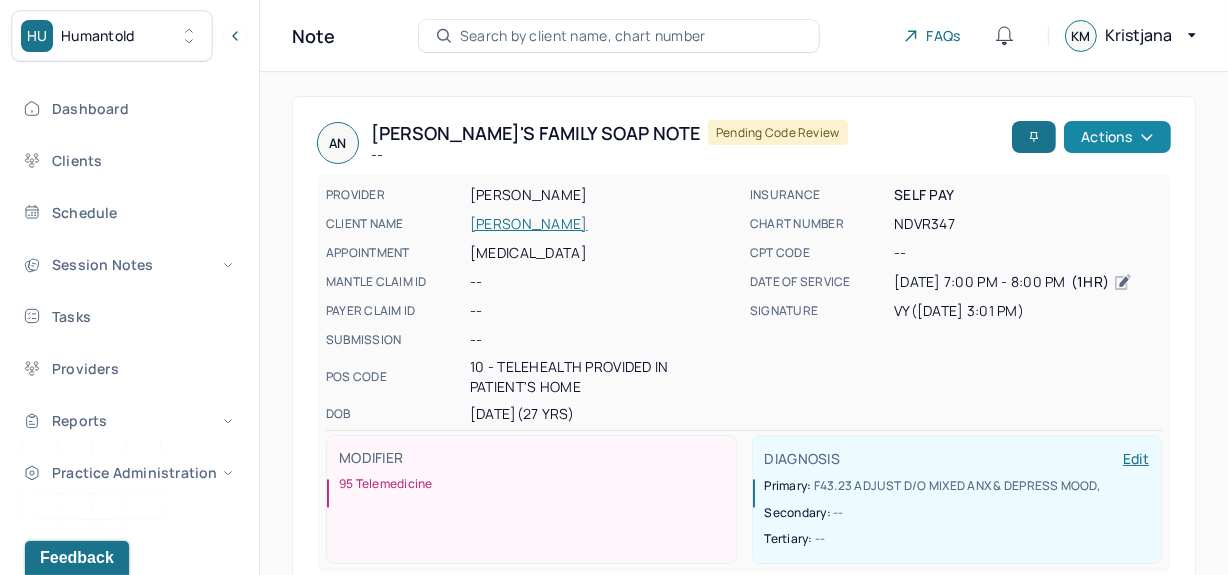 click on "Actions" at bounding box center (1117, 137) 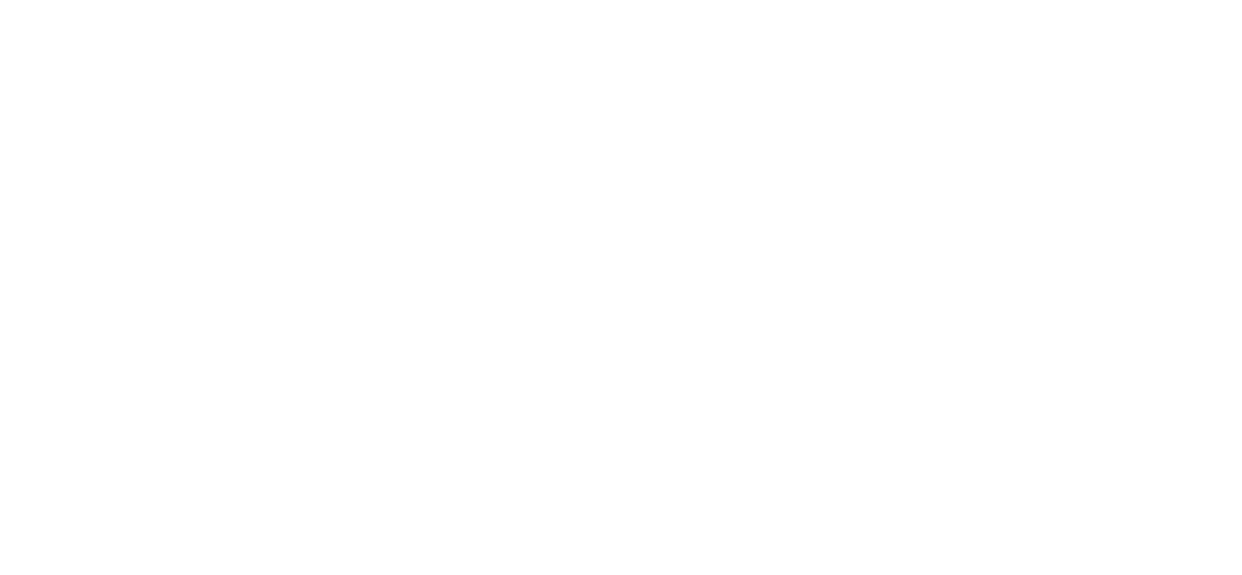 scroll, scrollTop: 0, scrollLeft: 0, axis: both 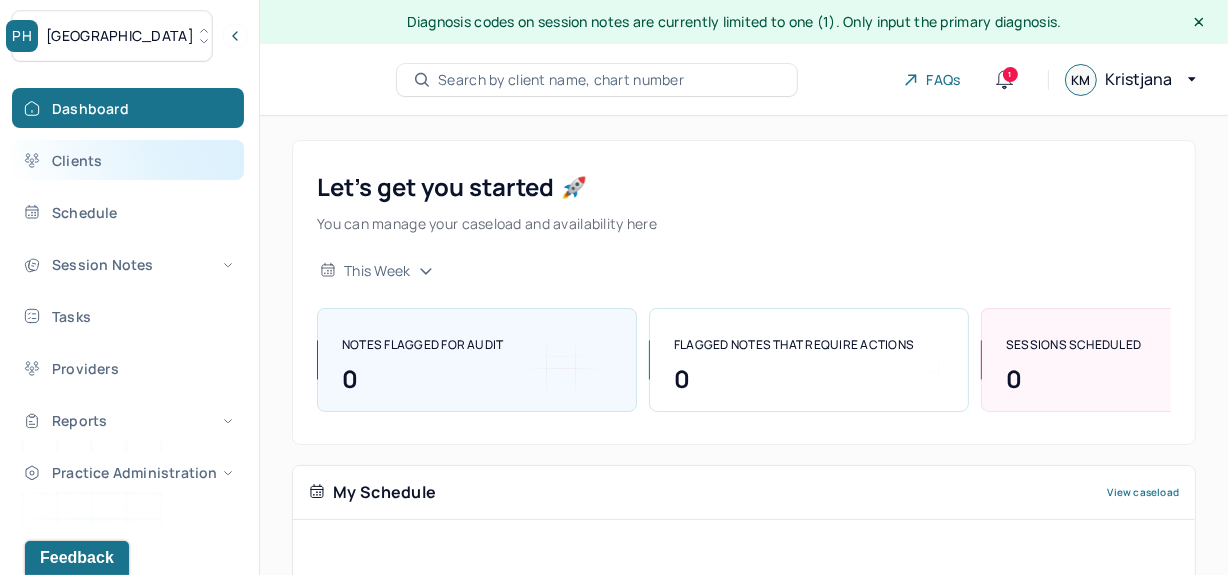 click on "Clients" at bounding box center [128, 160] 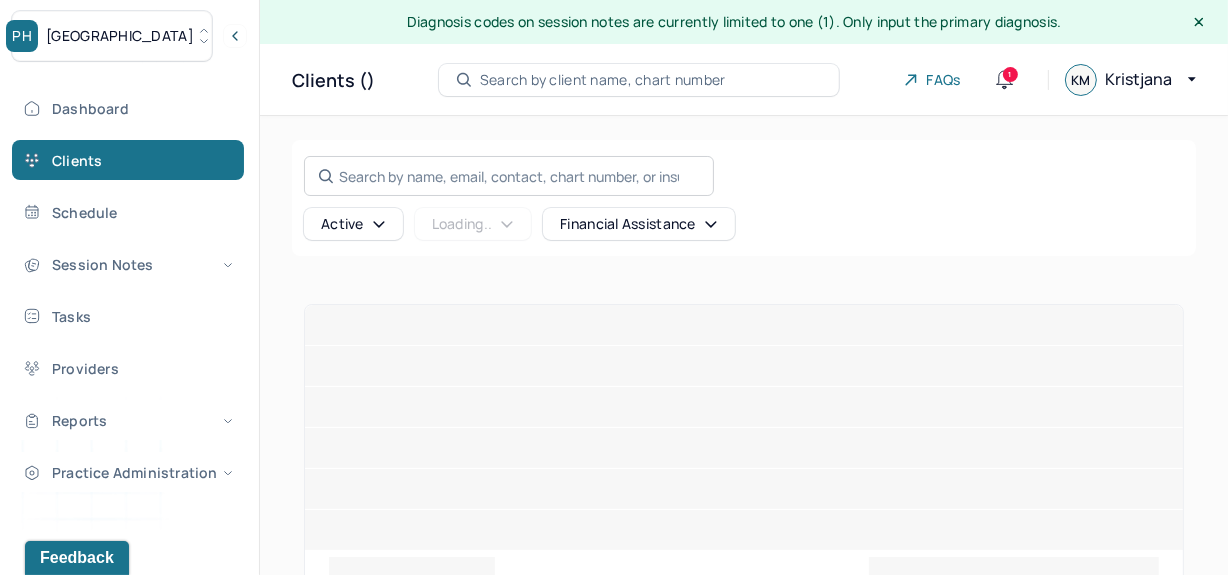 click on "Search by name, email, contact, chart number, or insurance id..." at bounding box center (509, 176) 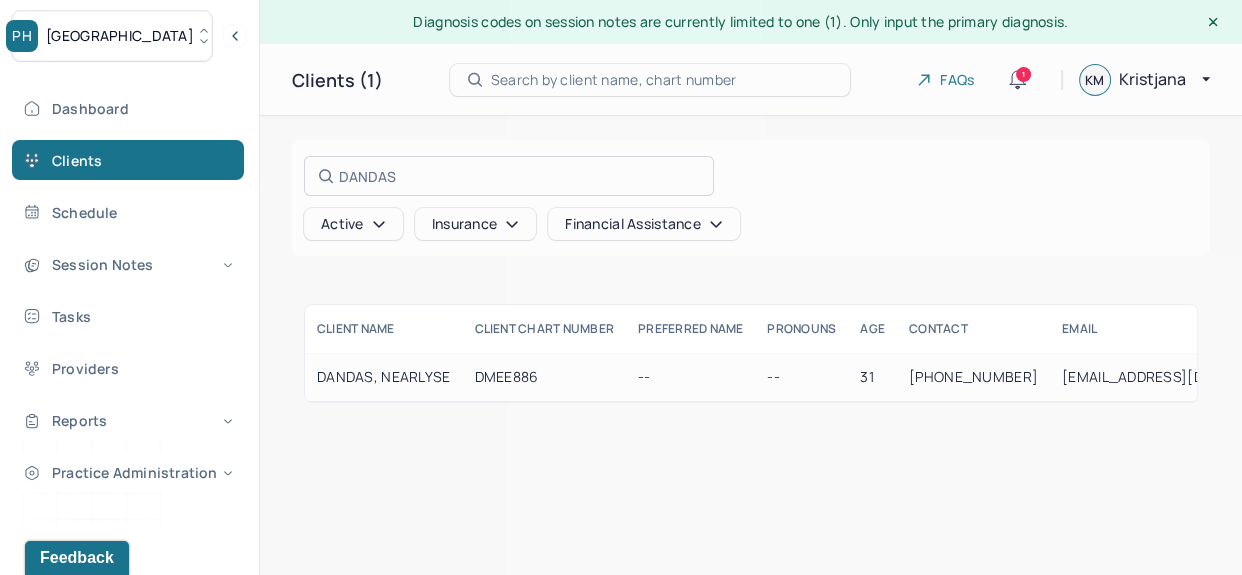 type on "DANDAS" 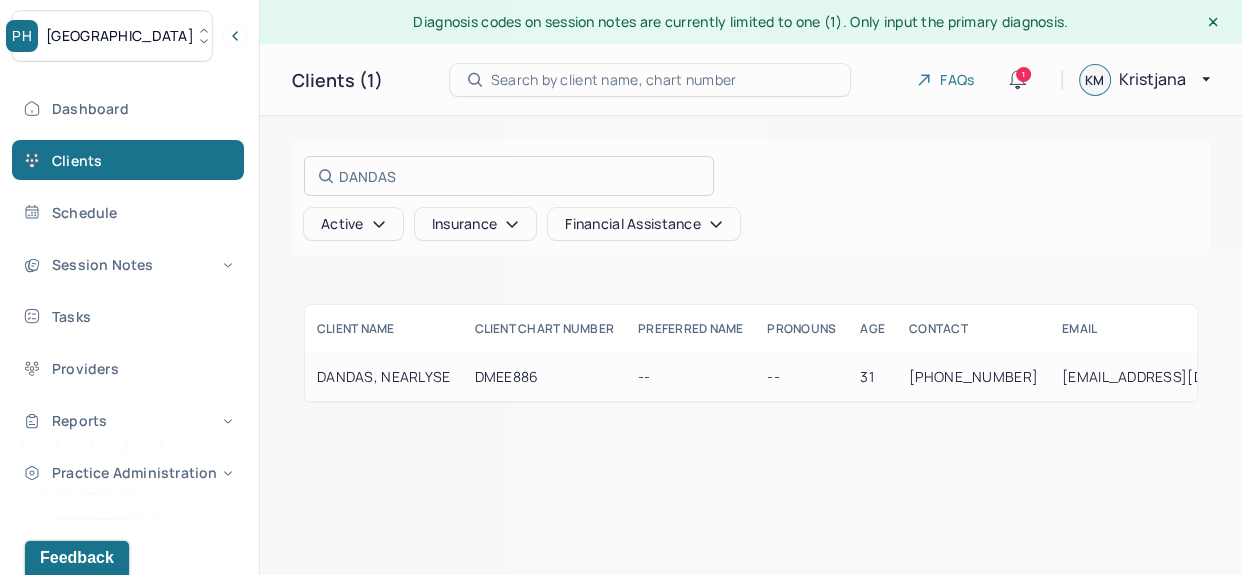click at bounding box center [621, 287] 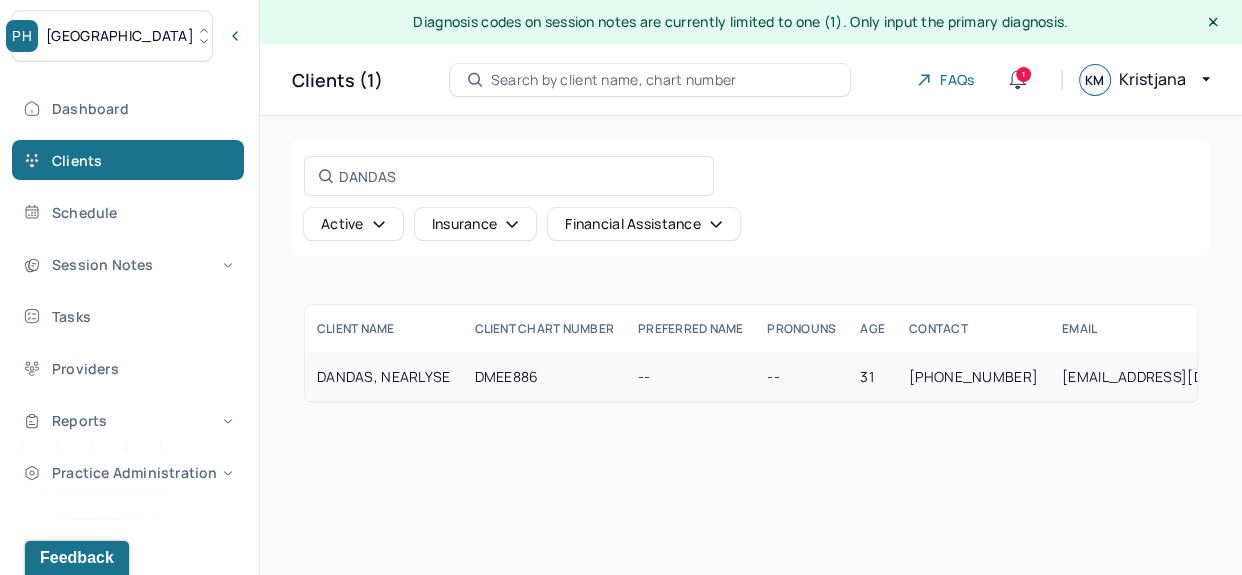 click on "DANDAS, NEARLYSE" at bounding box center [383, 377] 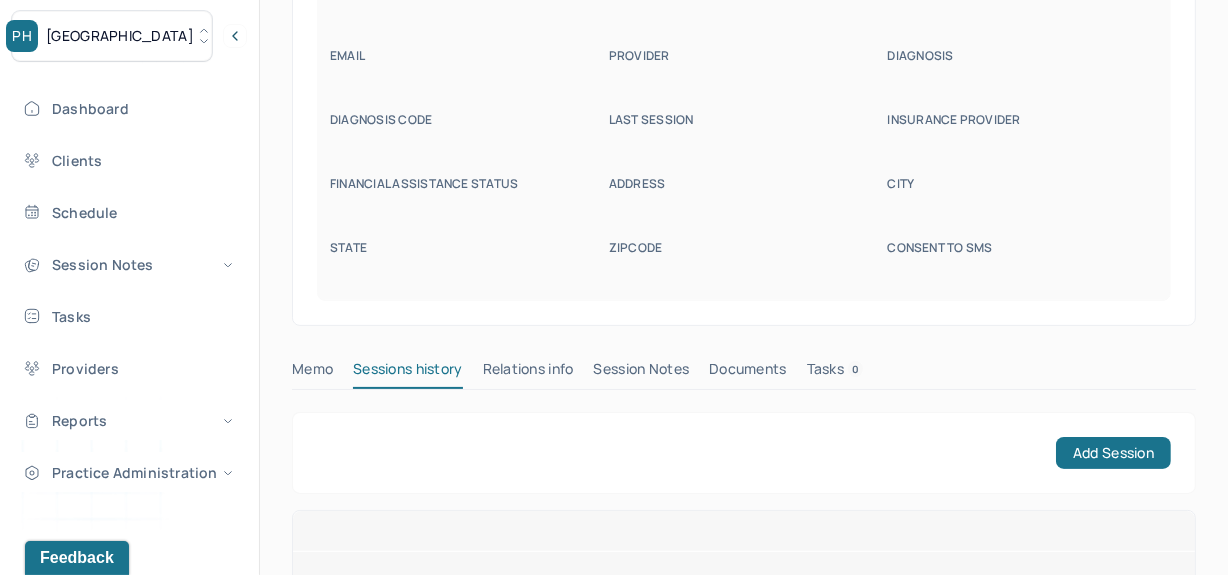 scroll, scrollTop: 334, scrollLeft: 0, axis: vertical 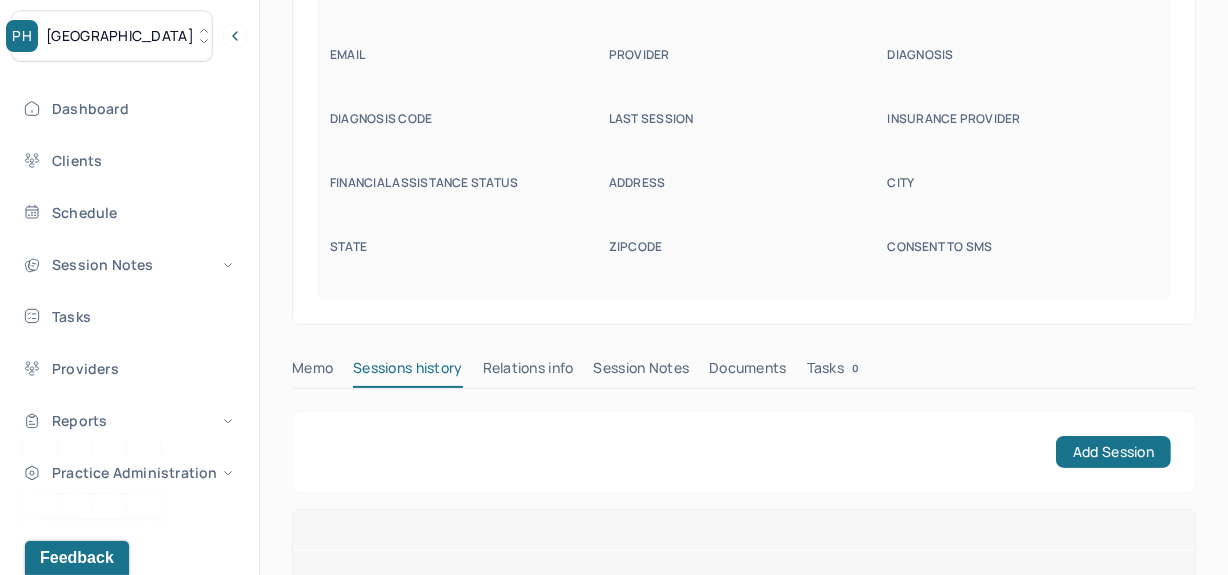 click on "Session Notes" at bounding box center (642, 372) 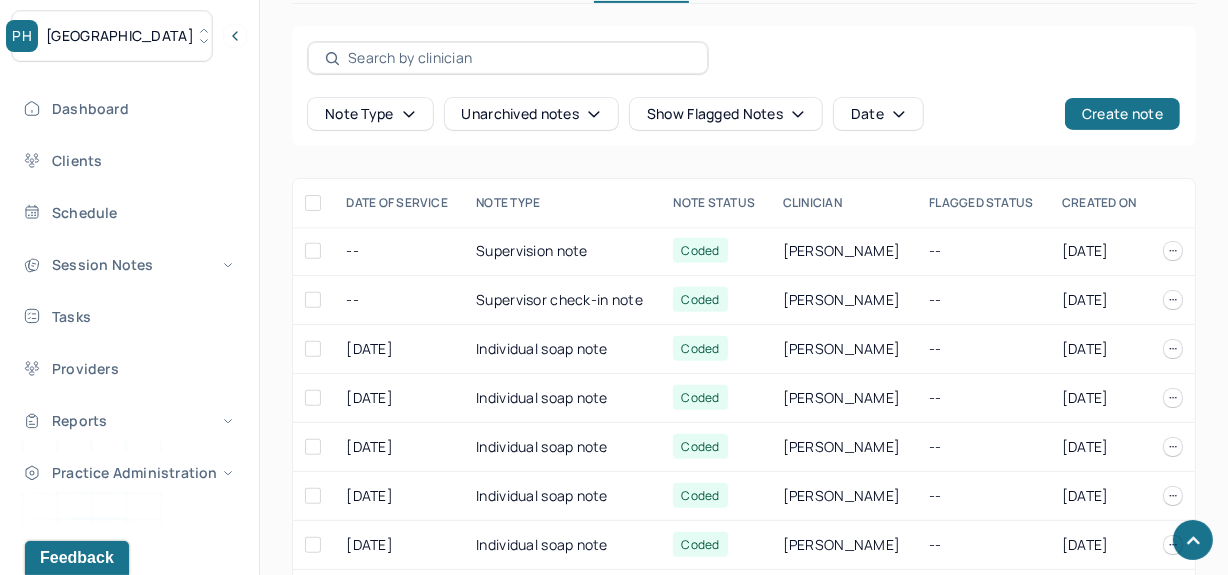 scroll, scrollTop: 690, scrollLeft: 0, axis: vertical 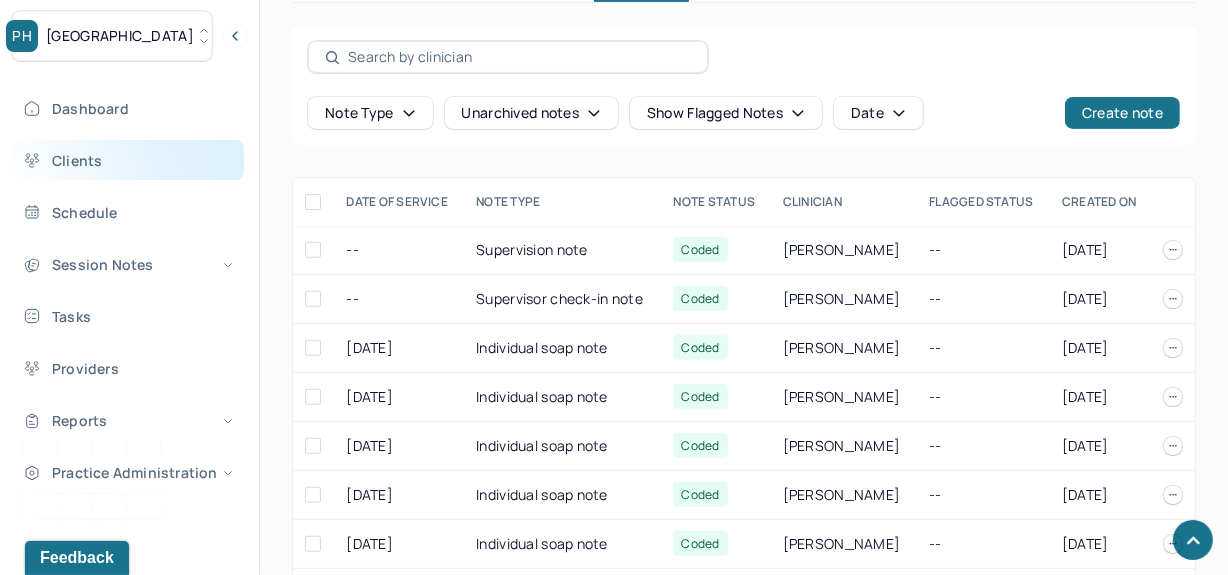 click on "Clients" at bounding box center (128, 160) 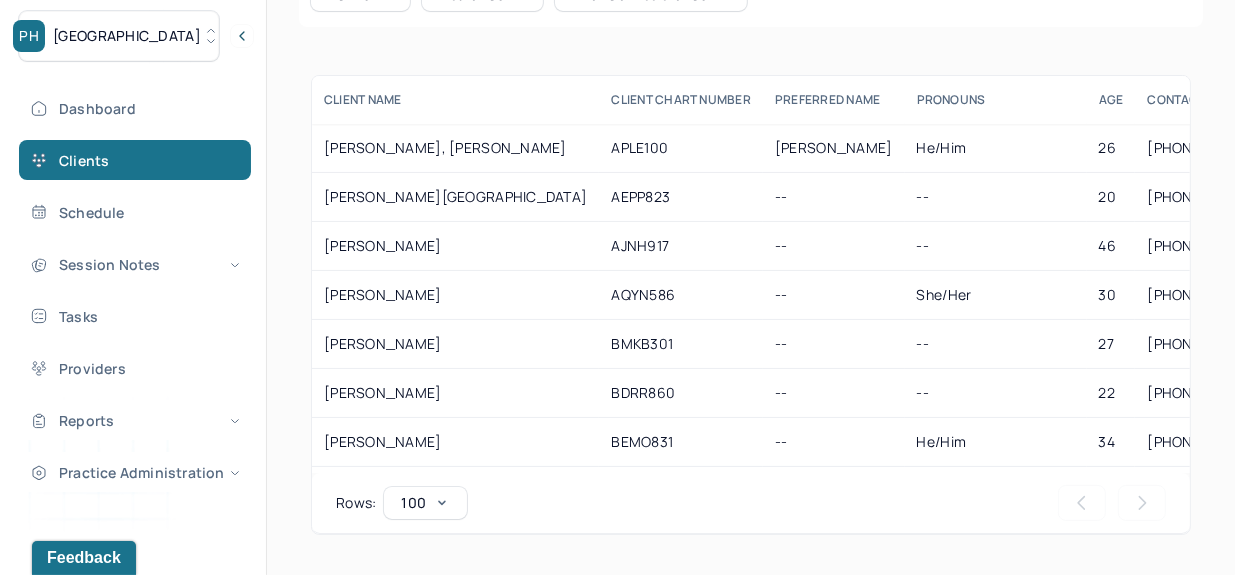scroll, scrollTop: 0, scrollLeft: 0, axis: both 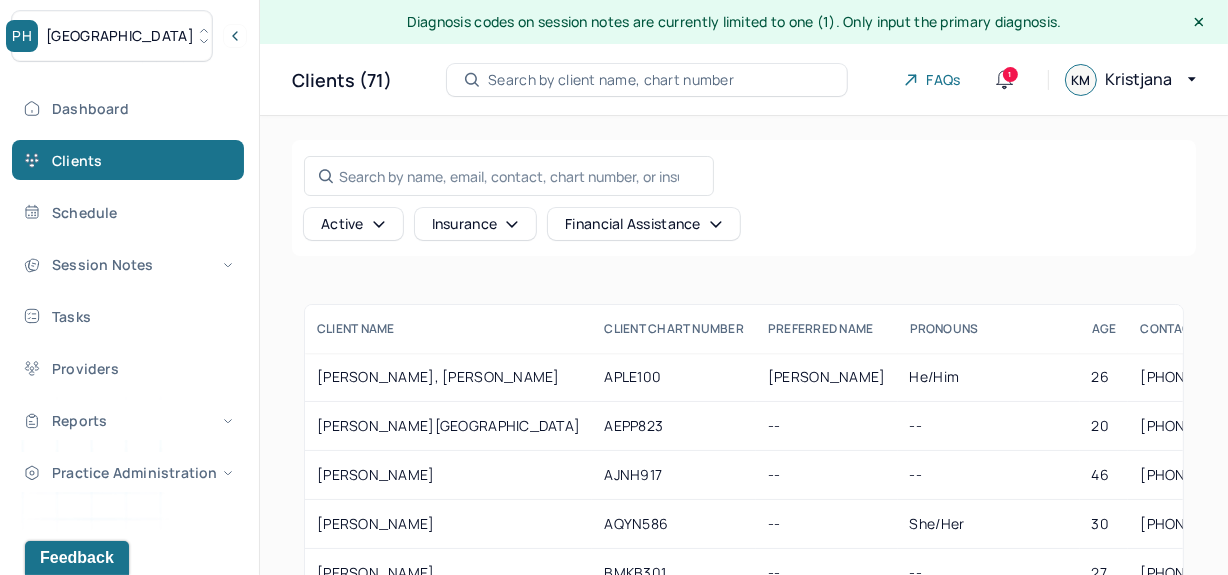 click on "[GEOGRAPHIC_DATA]" at bounding box center (112, 36) 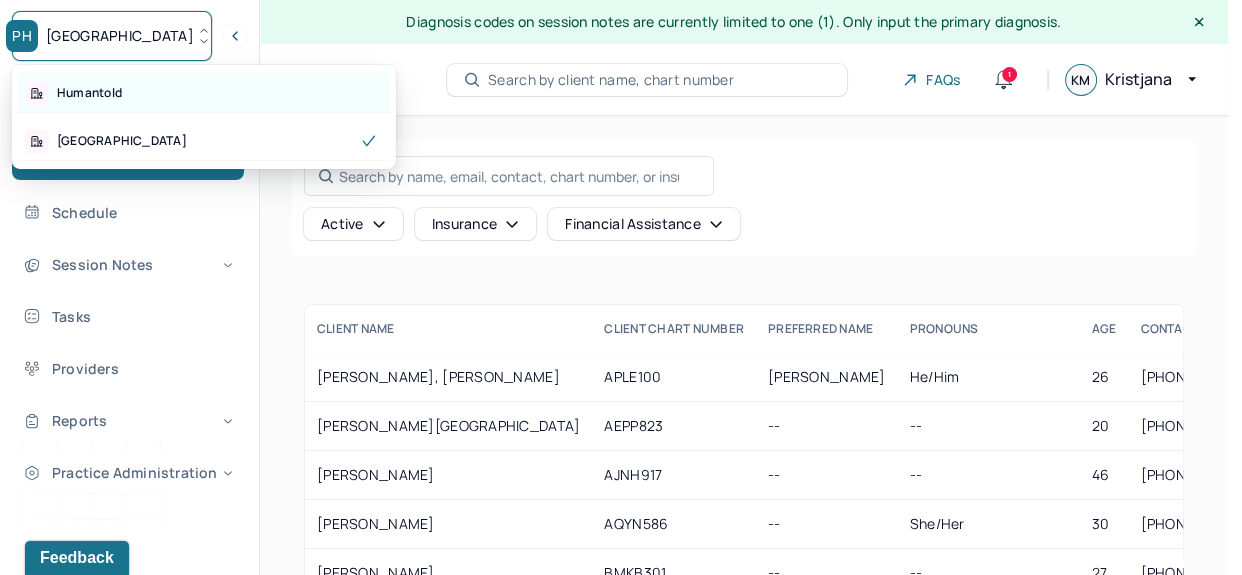 click on "Humantold" at bounding box center (204, 93) 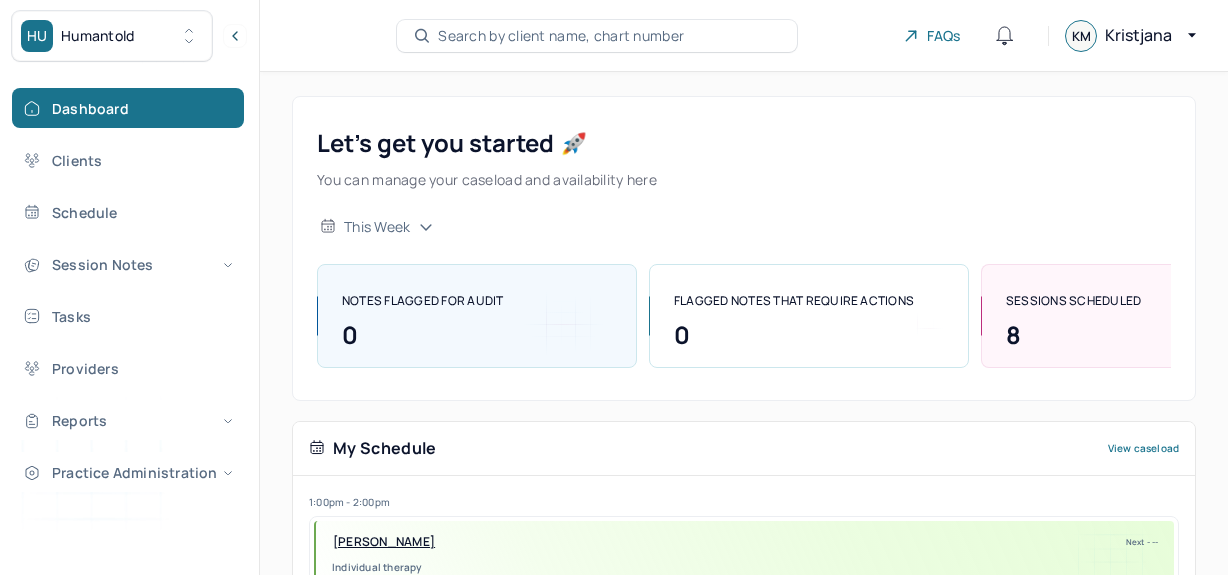 scroll, scrollTop: 0, scrollLeft: 0, axis: both 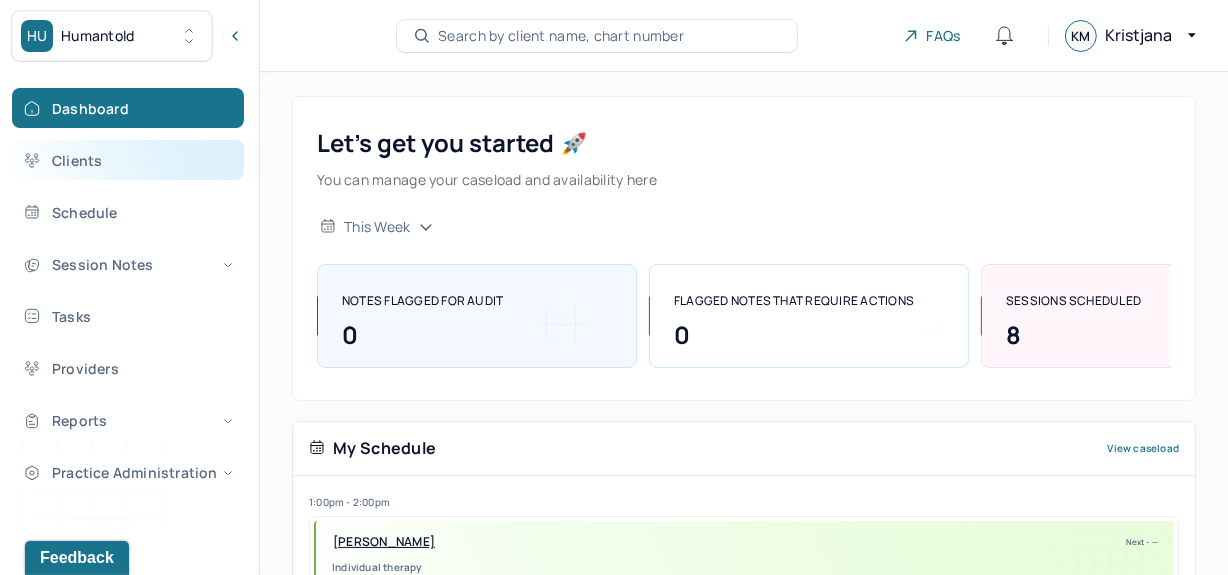 click on "Clients" at bounding box center [128, 160] 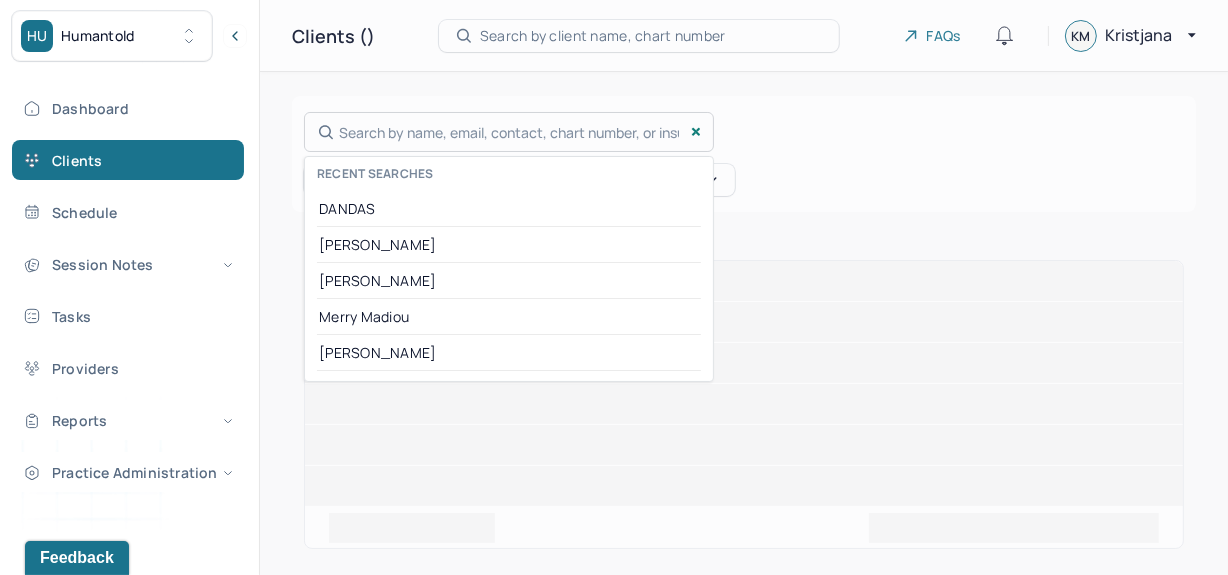 click on "Search by name, email, contact, chart number, or insurance id... Recent searches DANDAS [PERSON_NAME] [PERSON_NAME] [PERSON_NAME] [PERSON_NAME]" at bounding box center [509, 132] 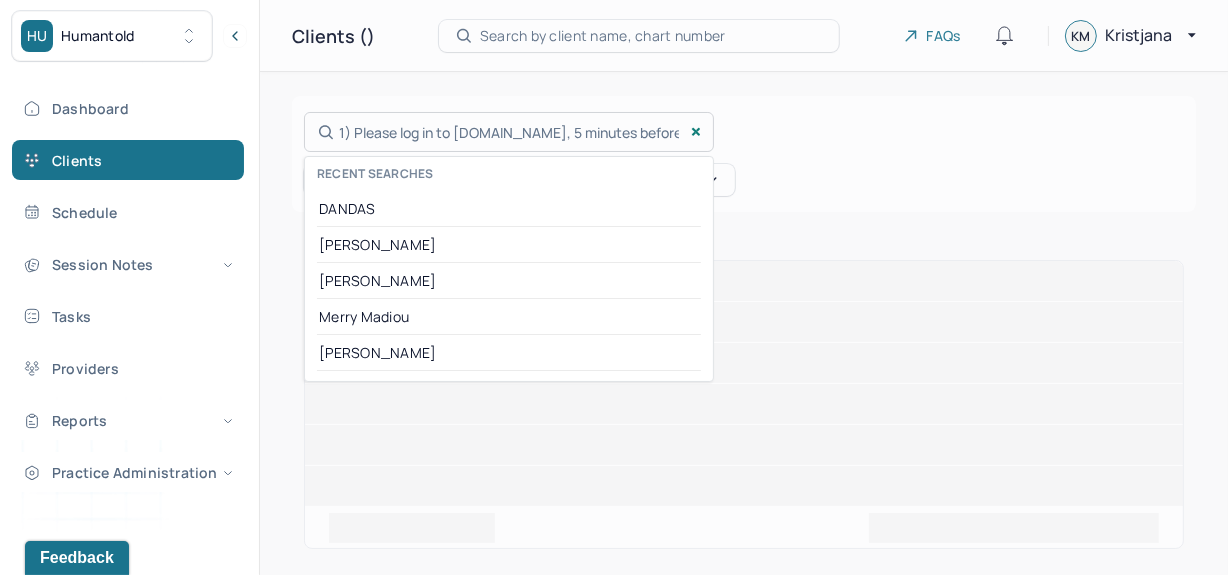 scroll, scrollTop: 0, scrollLeft: 2167, axis: horizontal 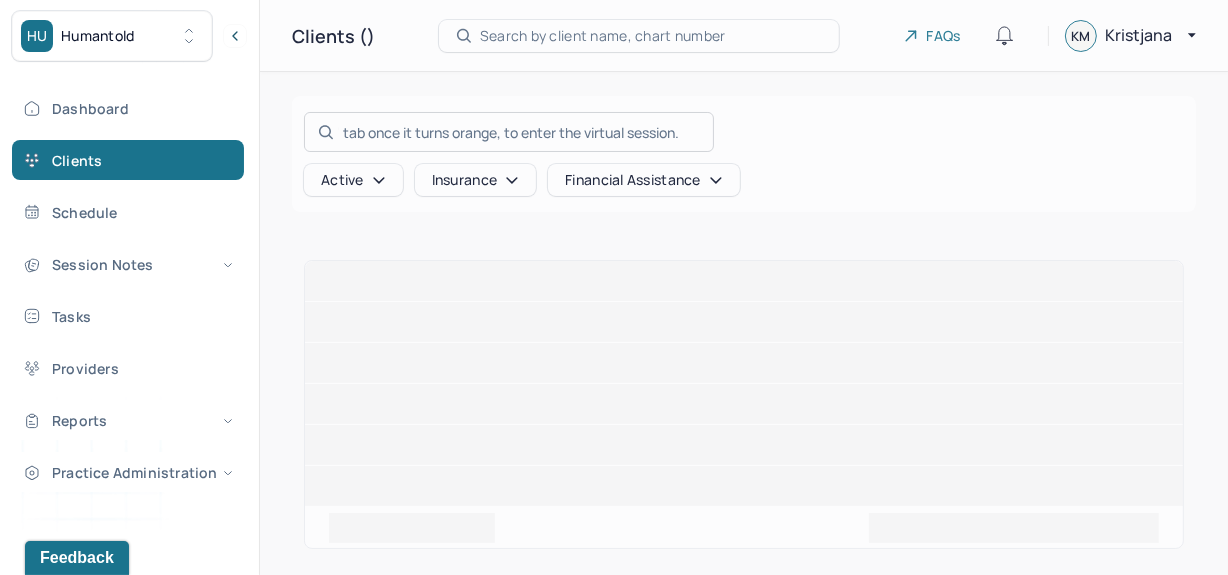 click at bounding box center [614, 287] 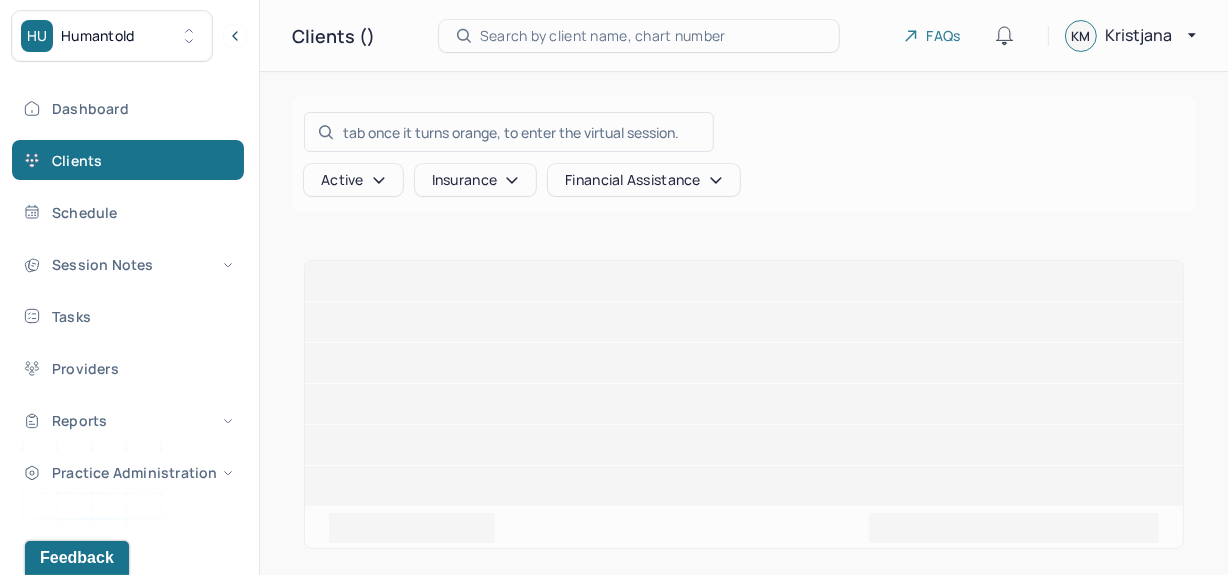 scroll, scrollTop: 0, scrollLeft: 0, axis: both 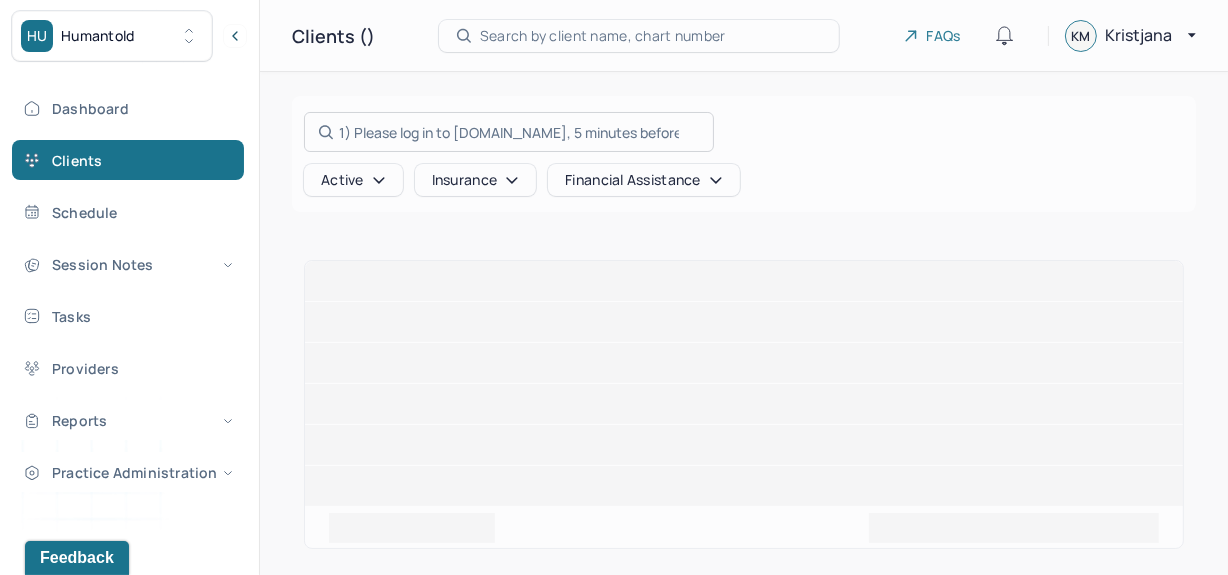 drag, startPoint x: 340, startPoint y: 134, endPoint x: 836, endPoint y: 160, distance: 496.68097 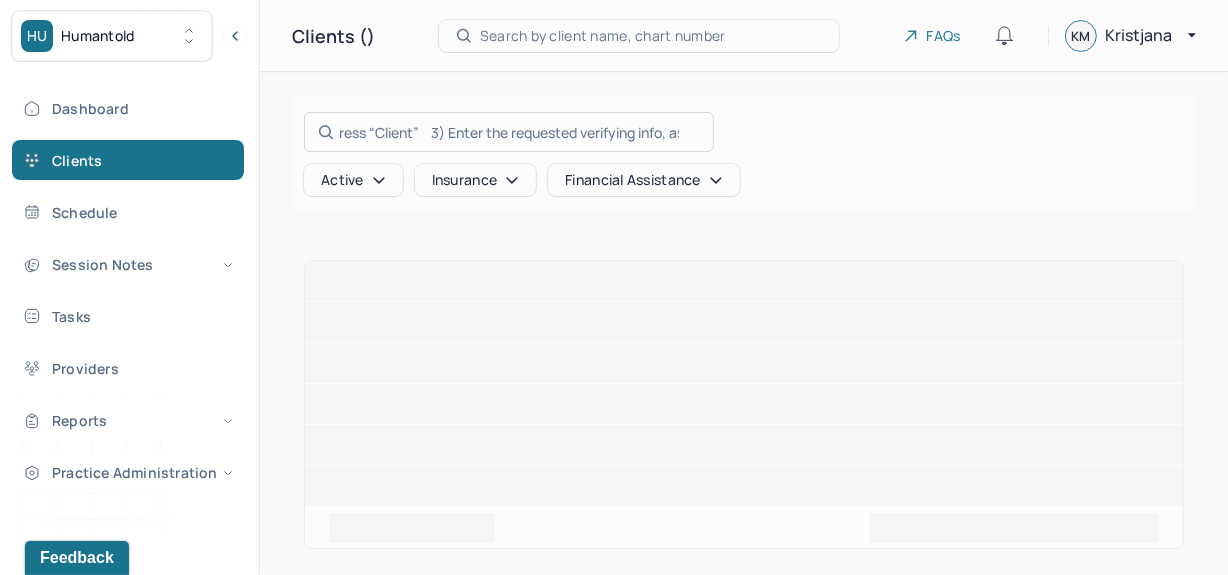 type on "ress “Client”    3) Enter the requested verifying info, as well as your payment information for session billing. We are no longer delaying billing to the end of the week; all session payments will be processed the day of the service.    4) Press the “START SESSION” tab once it turns orange, to enter the virtual session." 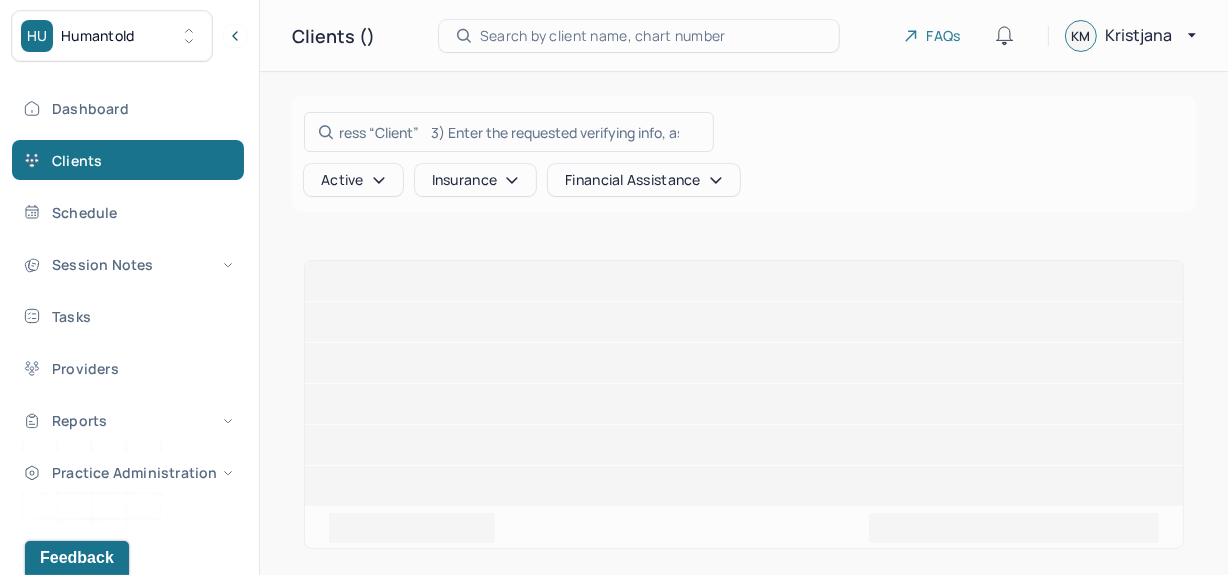 click on "Dashboard Clients Schedule Session Notes Tasks Providers Reports Practice Administration" at bounding box center (129, 290) 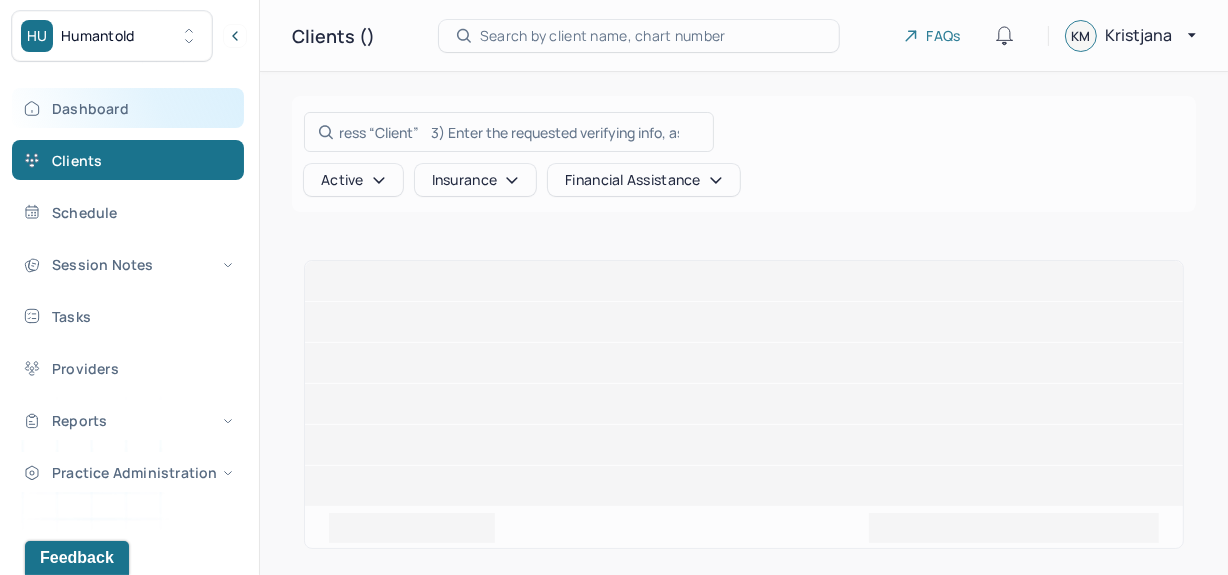 click on "Dashboard" at bounding box center [128, 108] 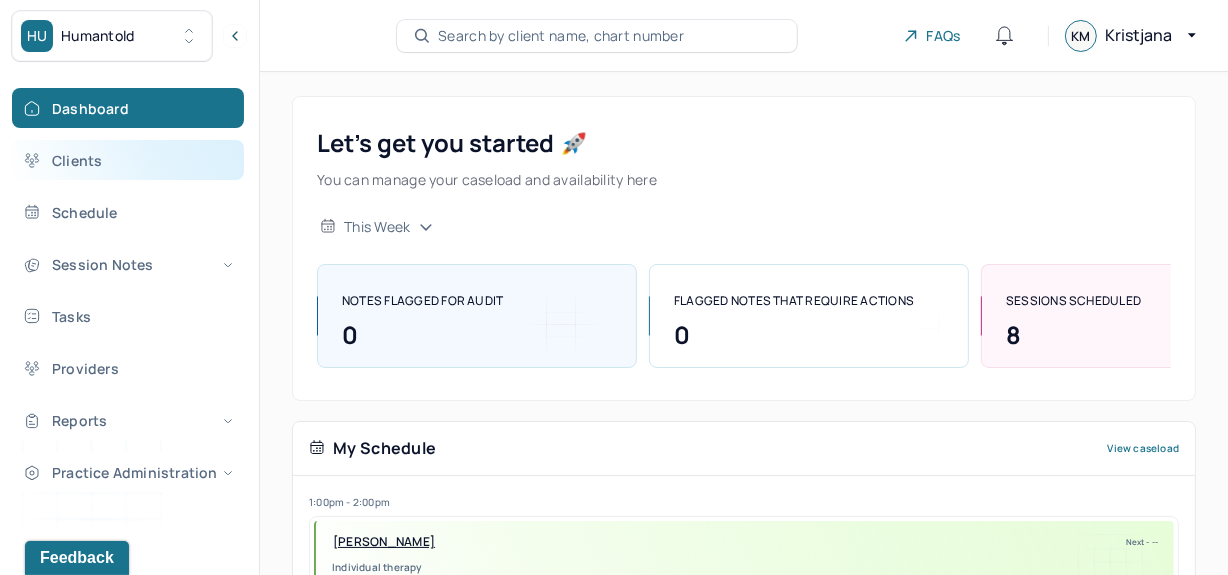 click on "Clients" at bounding box center (128, 160) 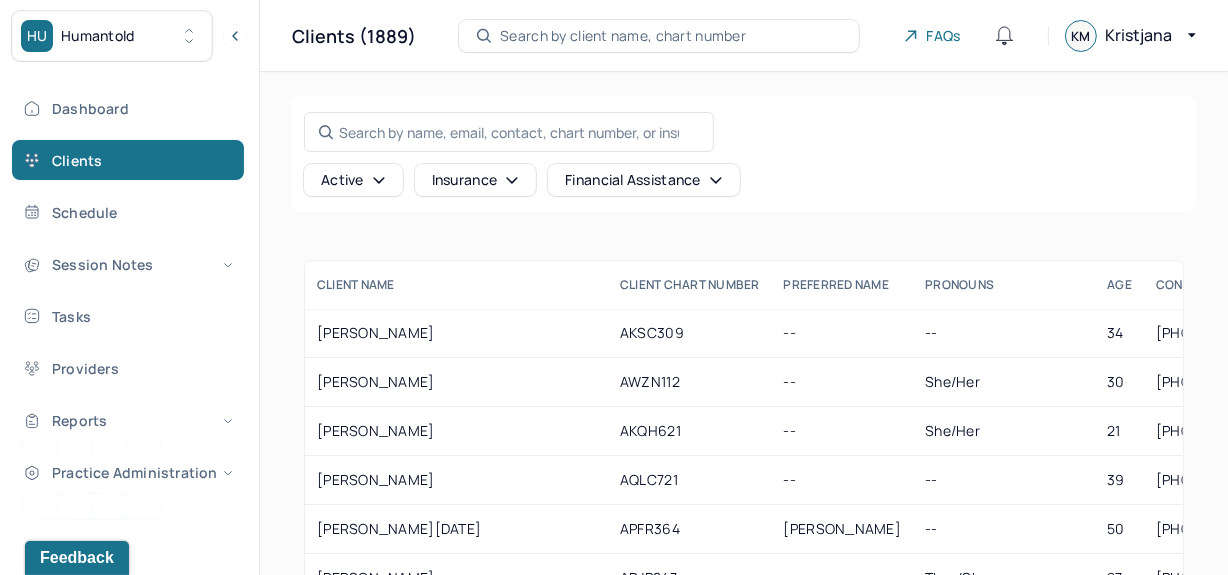 click on "Search by name, email, contact, chart number, or insurance id...   Active     Insurance     Financial assistance" at bounding box center (744, 154) 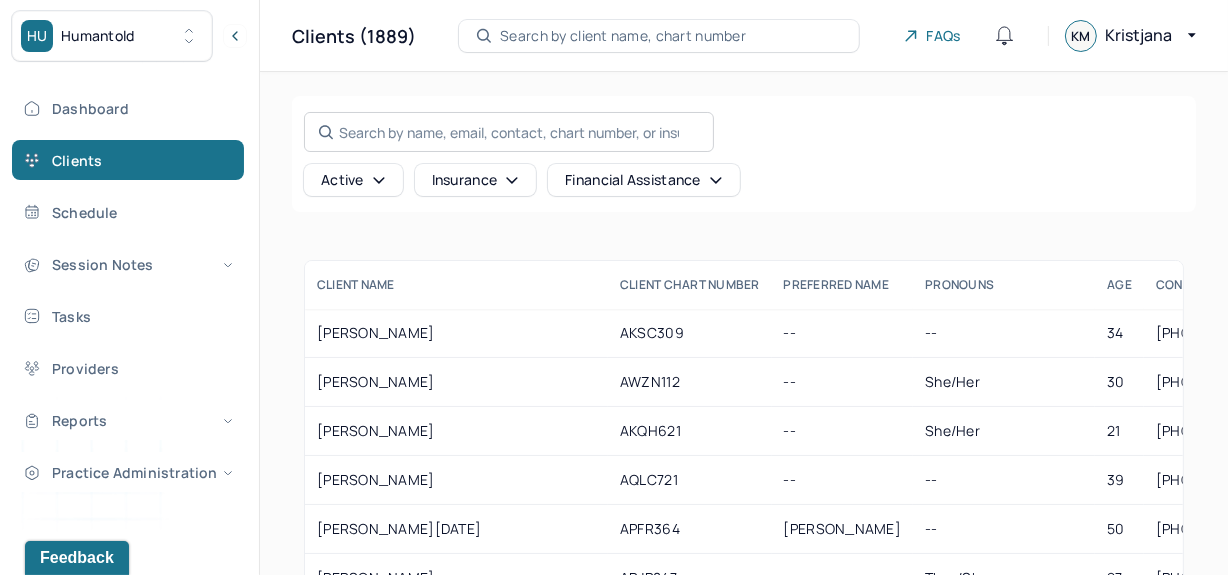 click on "Search by name, email, contact, chart number, or insurance id..." at bounding box center (509, 132) 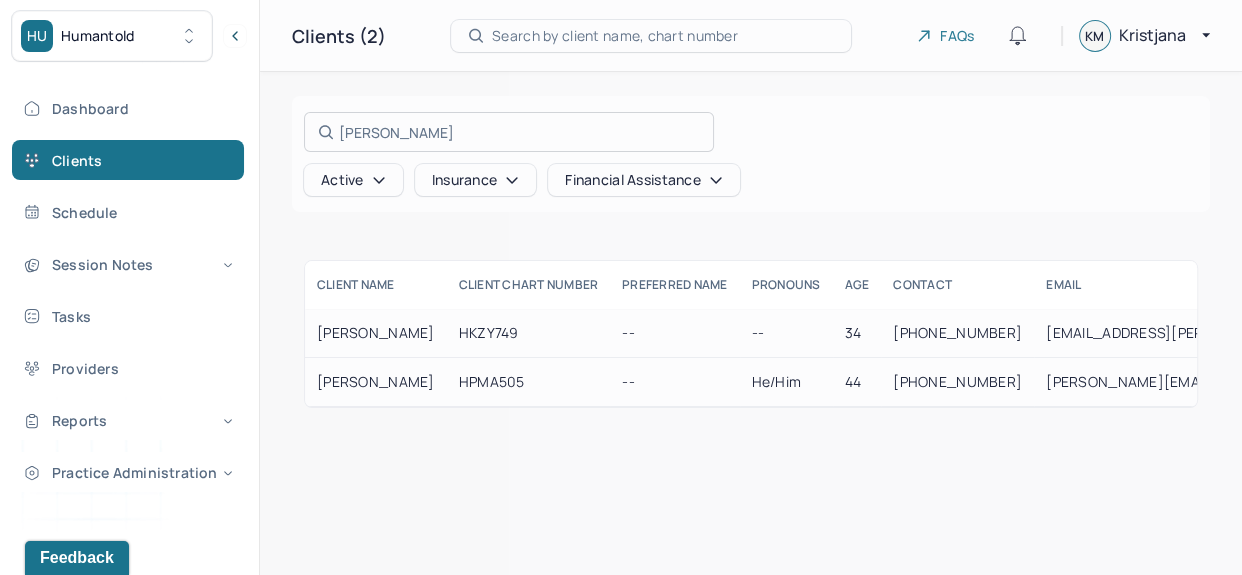 type on "[PERSON_NAME]" 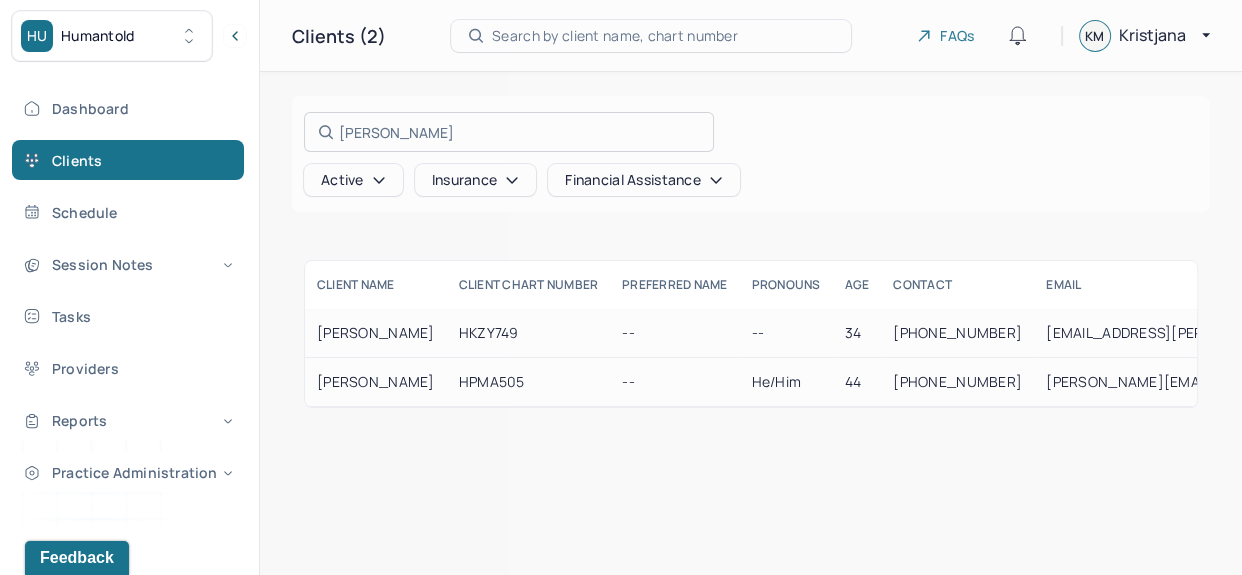 click at bounding box center [621, 287] 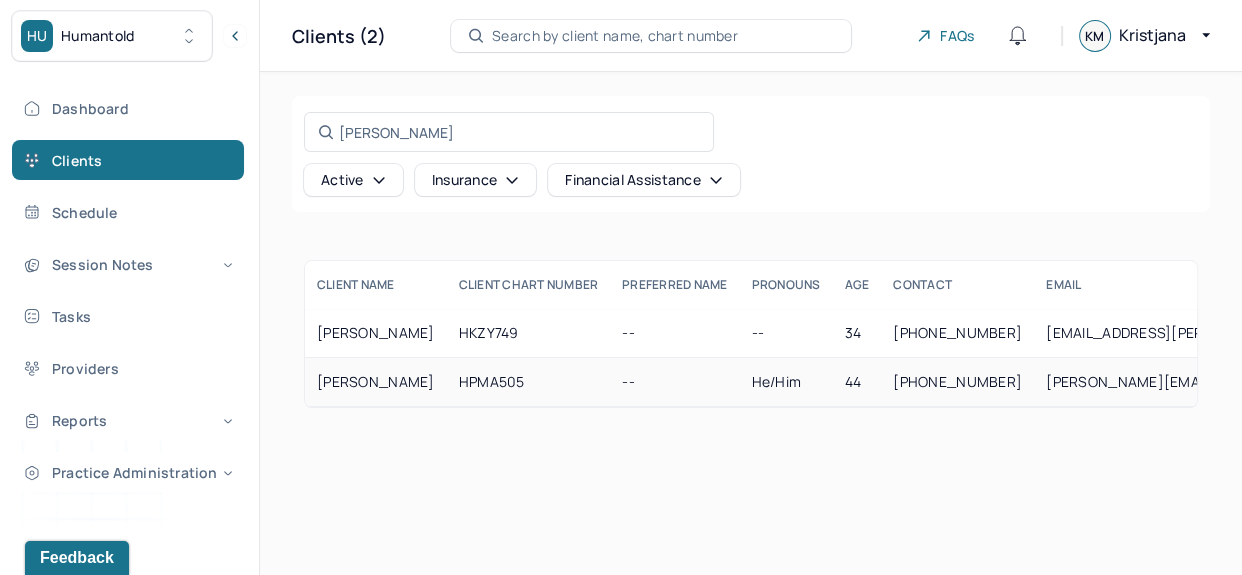 click on "HPMA505" at bounding box center [529, 382] 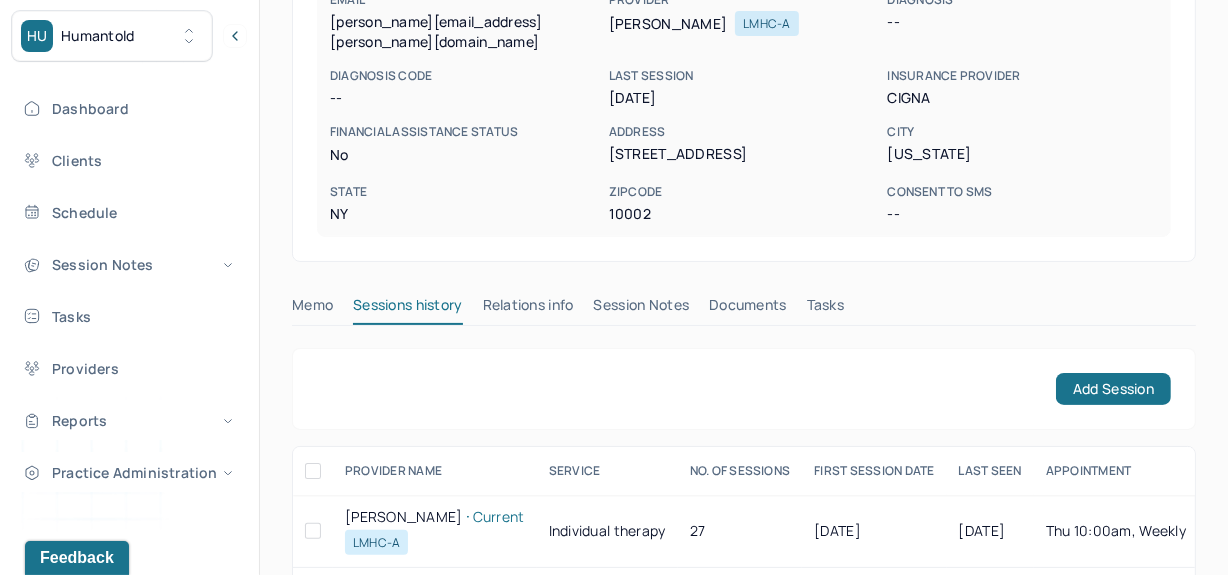 scroll, scrollTop: 450, scrollLeft: 0, axis: vertical 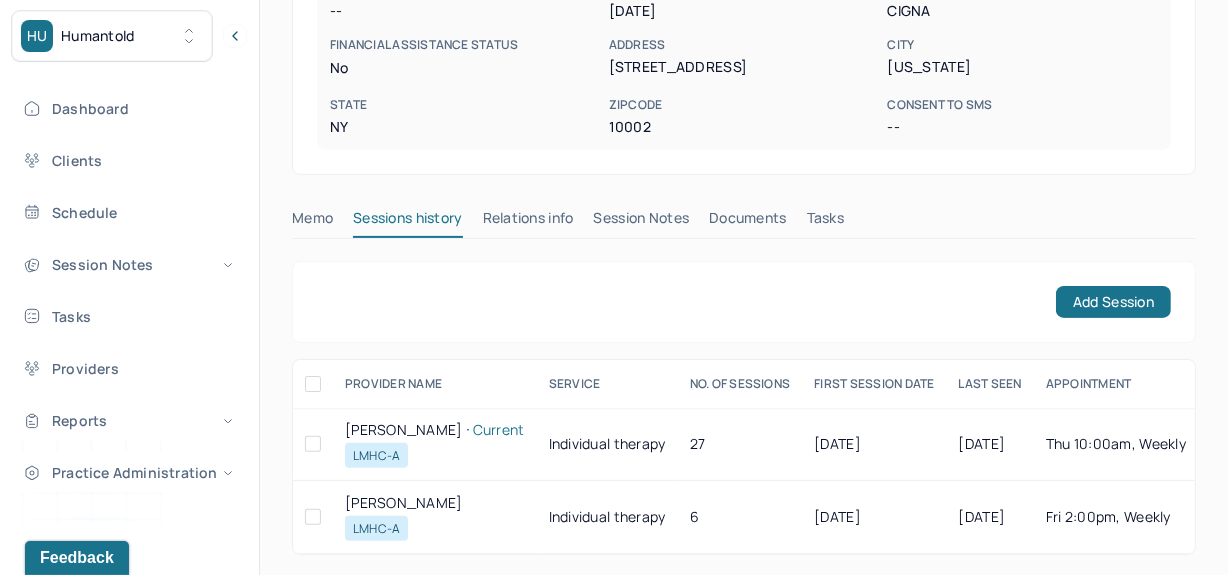 click on "Session Notes" at bounding box center (642, 222) 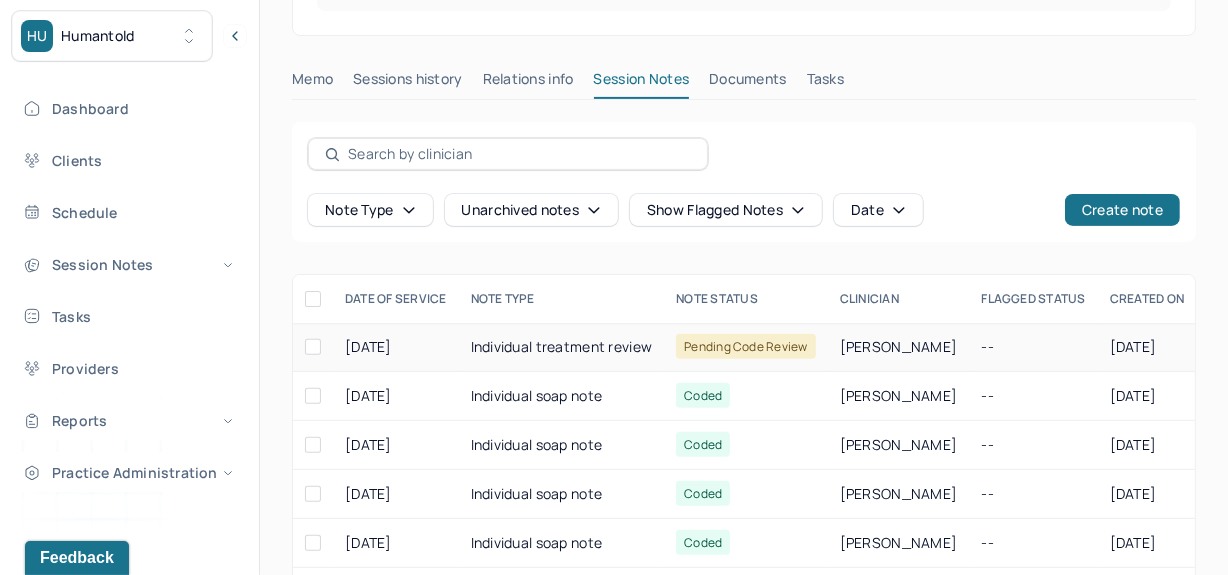 click on "Individual treatment review" at bounding box center [562, 347] 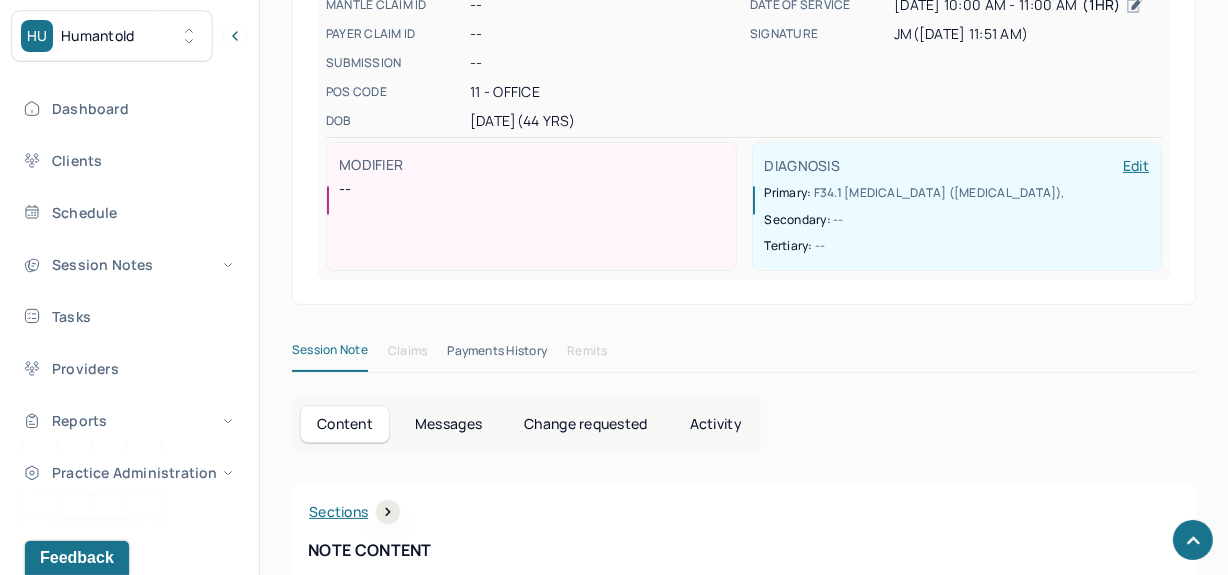 scroll, scrollTop: 0, scrollLeft: 0, axis: both 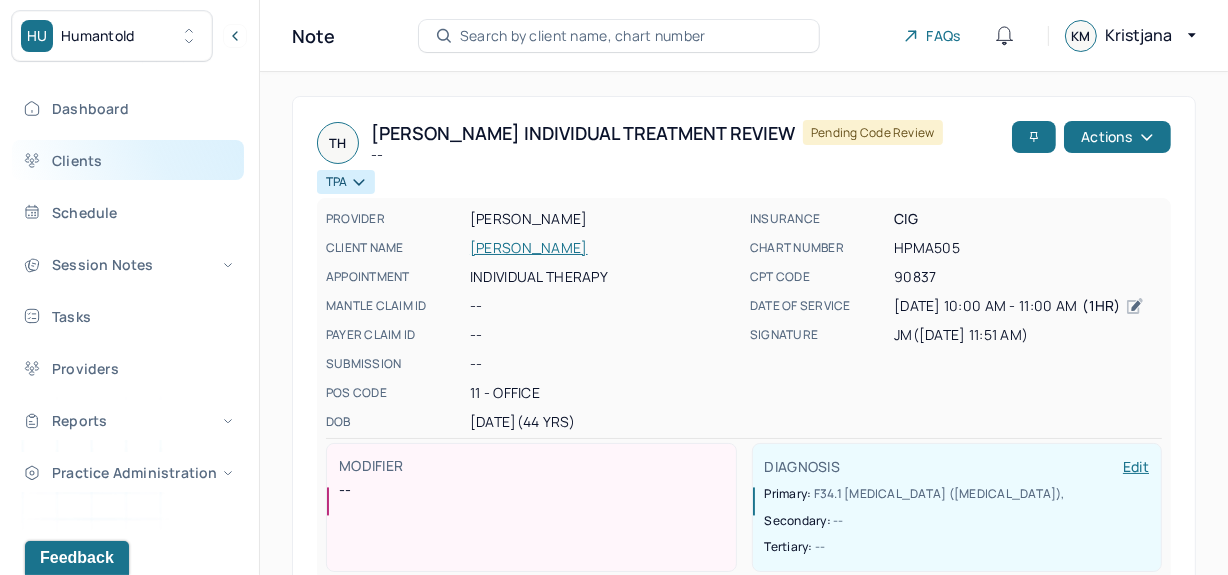 click on "Clients" at bounding box center [128, 160] 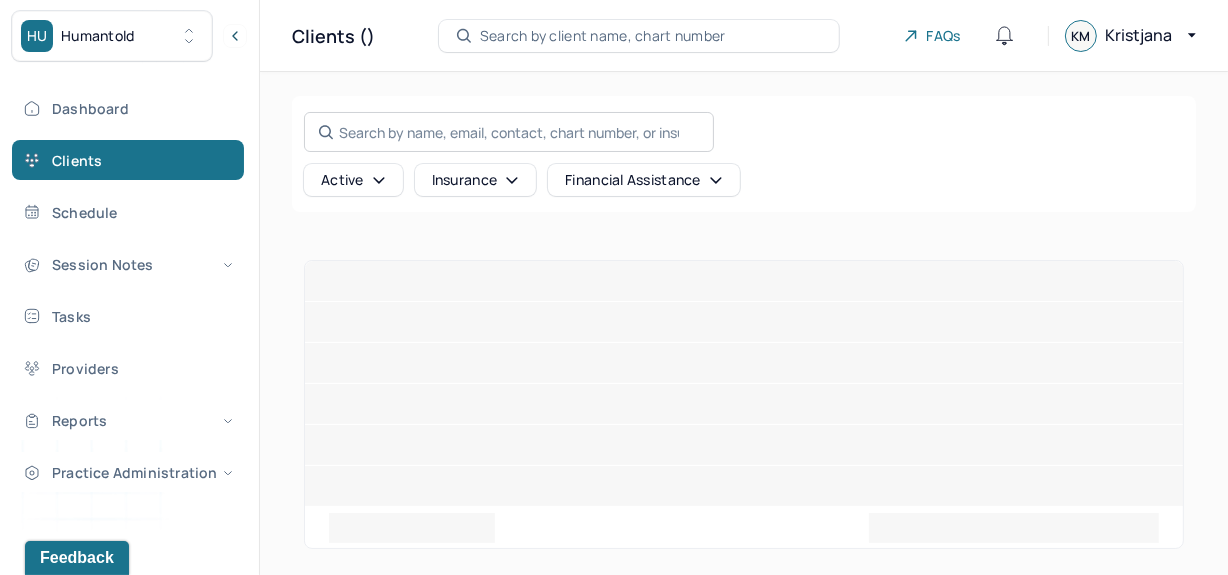 click on "Search by name, email, contact, chart number, or insurance id..." at bounding box center (509, 132) 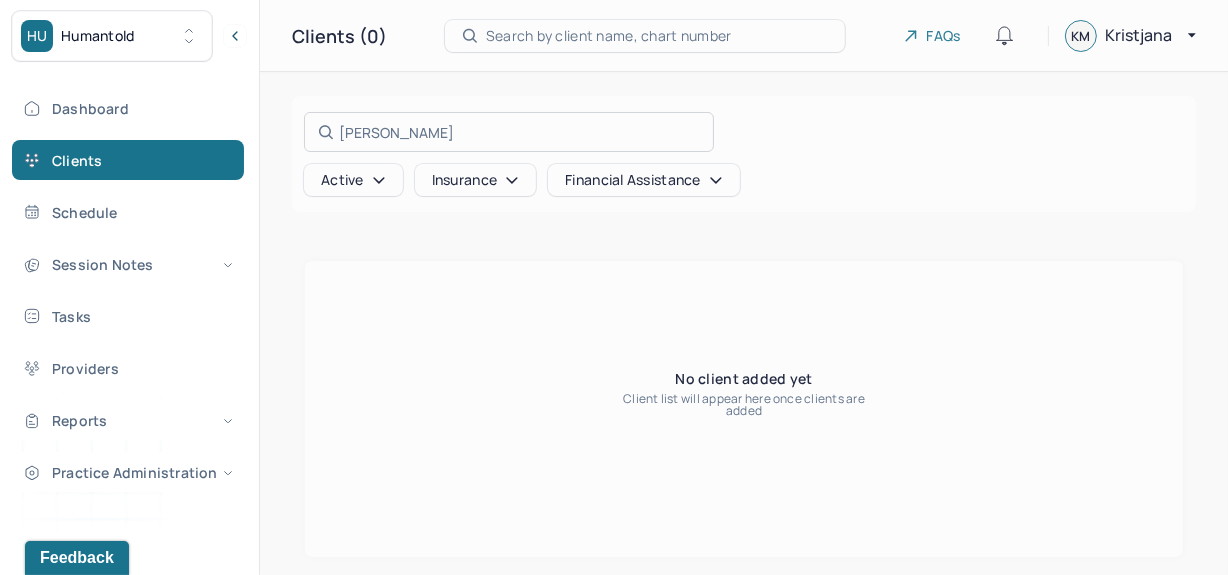 type on "[PERSON_NAME]" 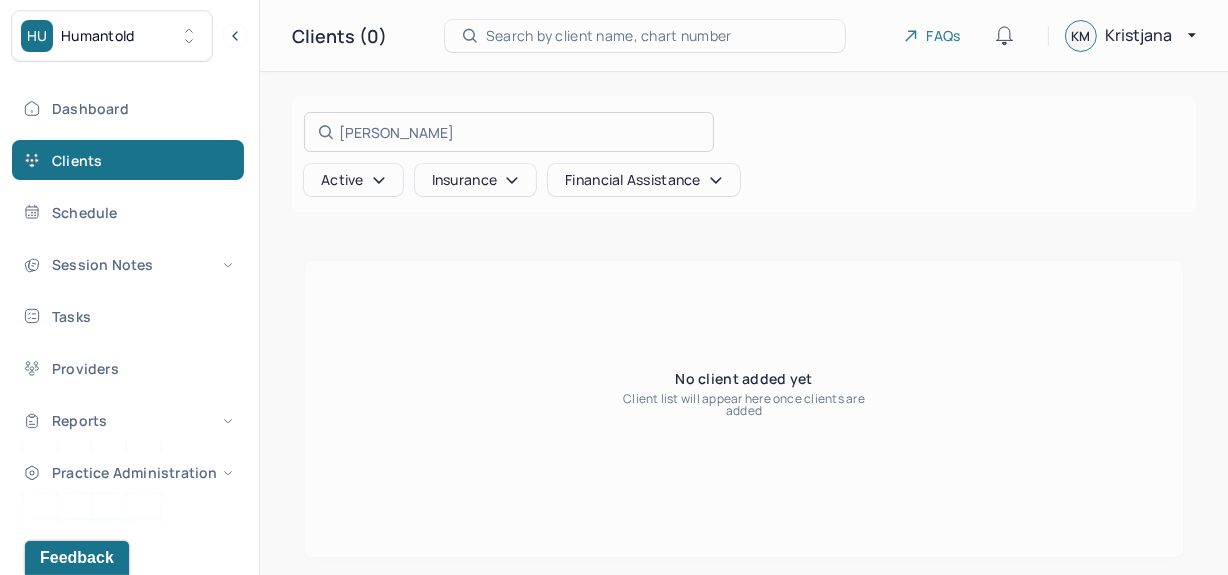 click at bounding box center (614, 287) 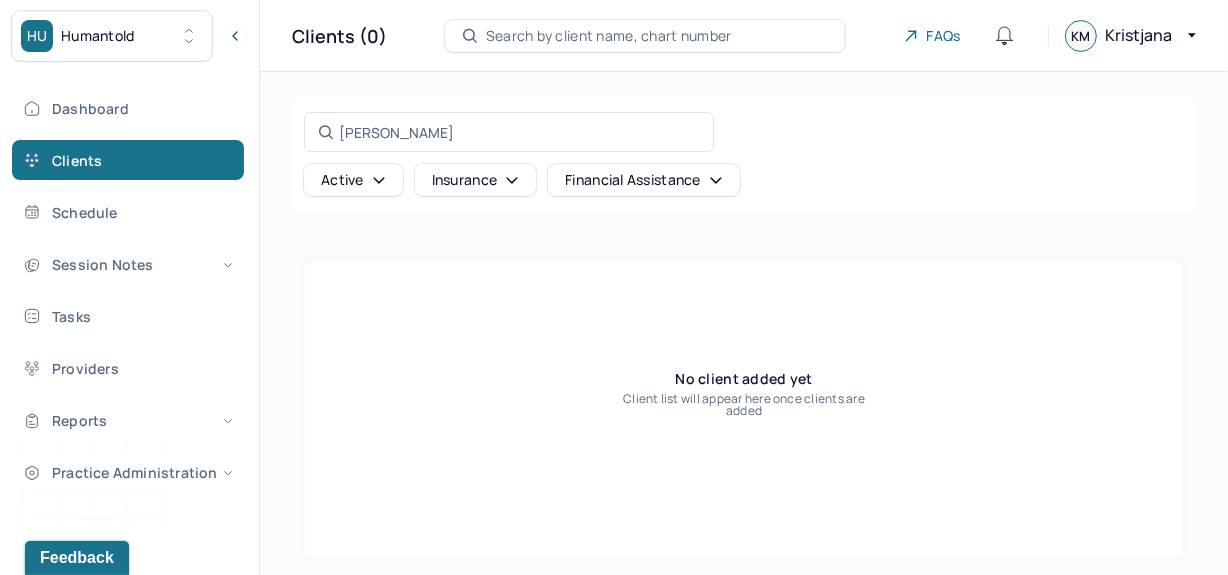 click on "Active" at bounding box center [353, 180] 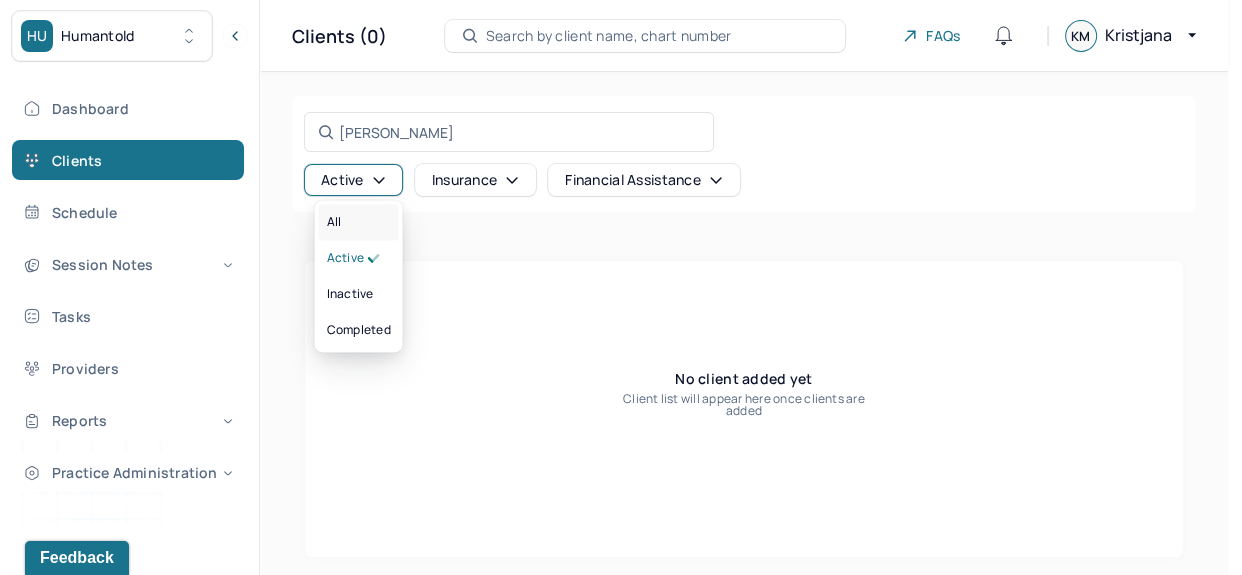 click on "All" at bounding box center [359, 222] 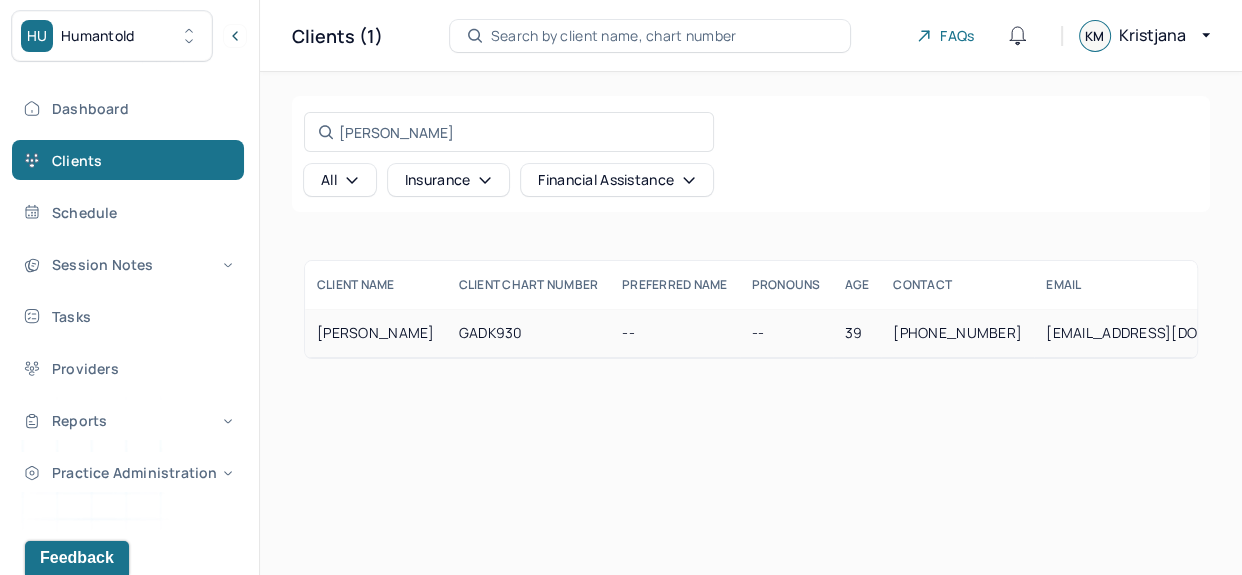 click on "[PERSON_NAME]" at bounding box center [376, 333] 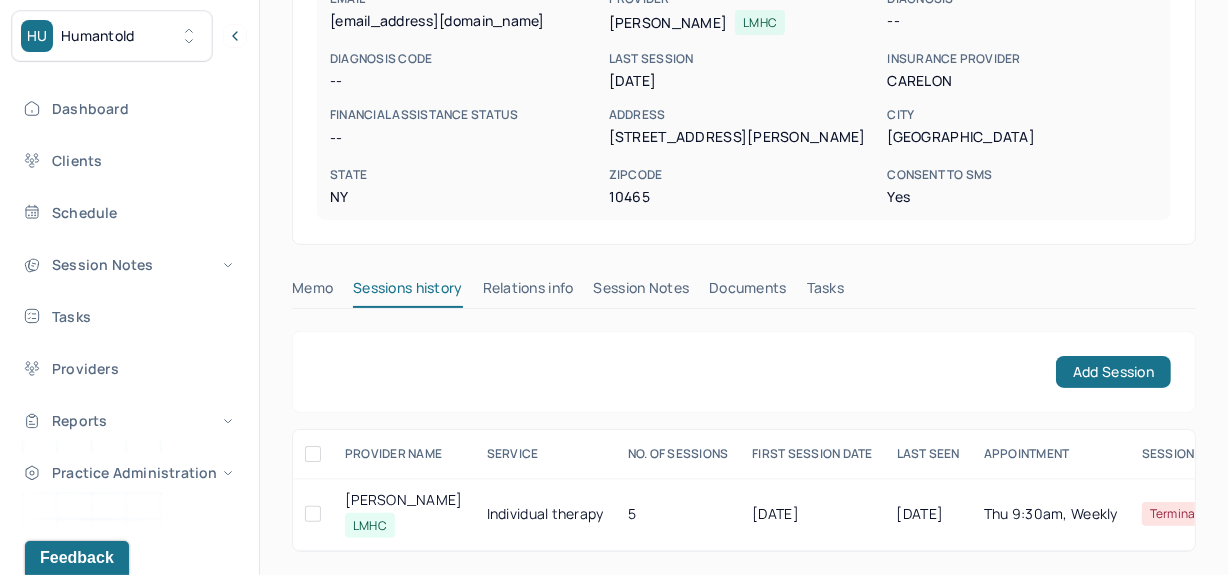 scroll, scrollTop: 340, scrollLeft: 0, axis: vertical 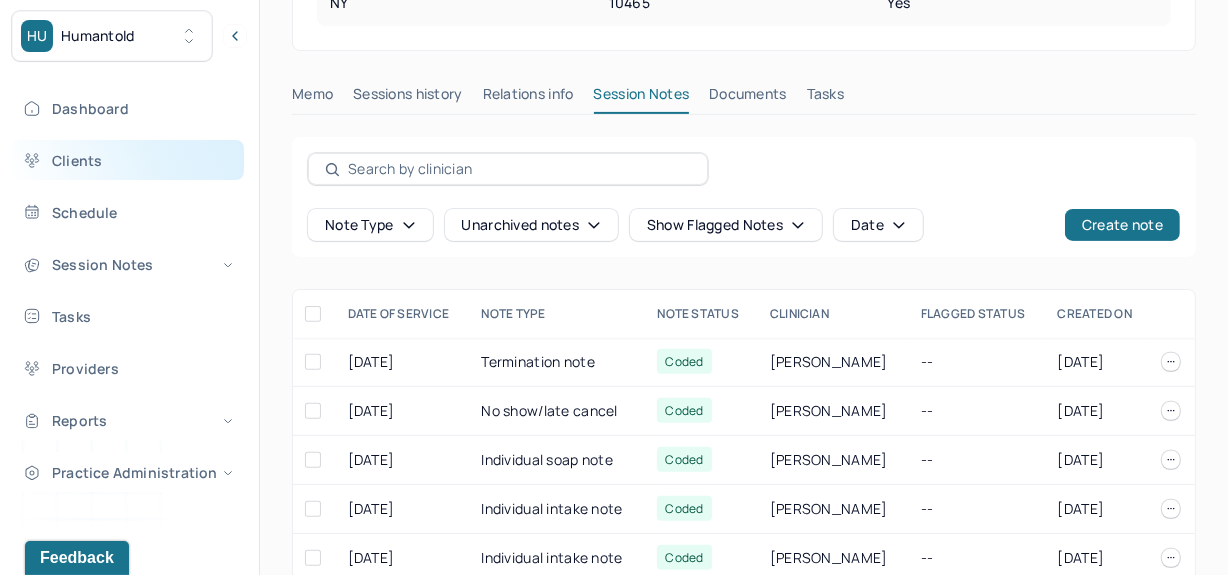 click on "Clients" at bounding box center [128, 160] 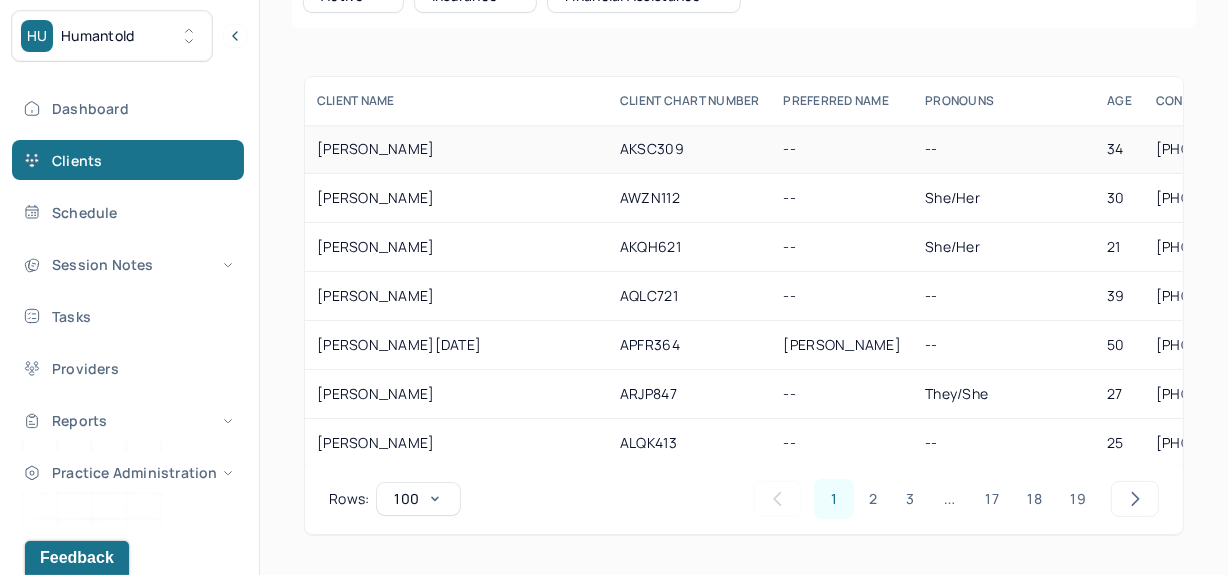 scroll, scrollTop: 0, scrollLeft: 0, axis: both 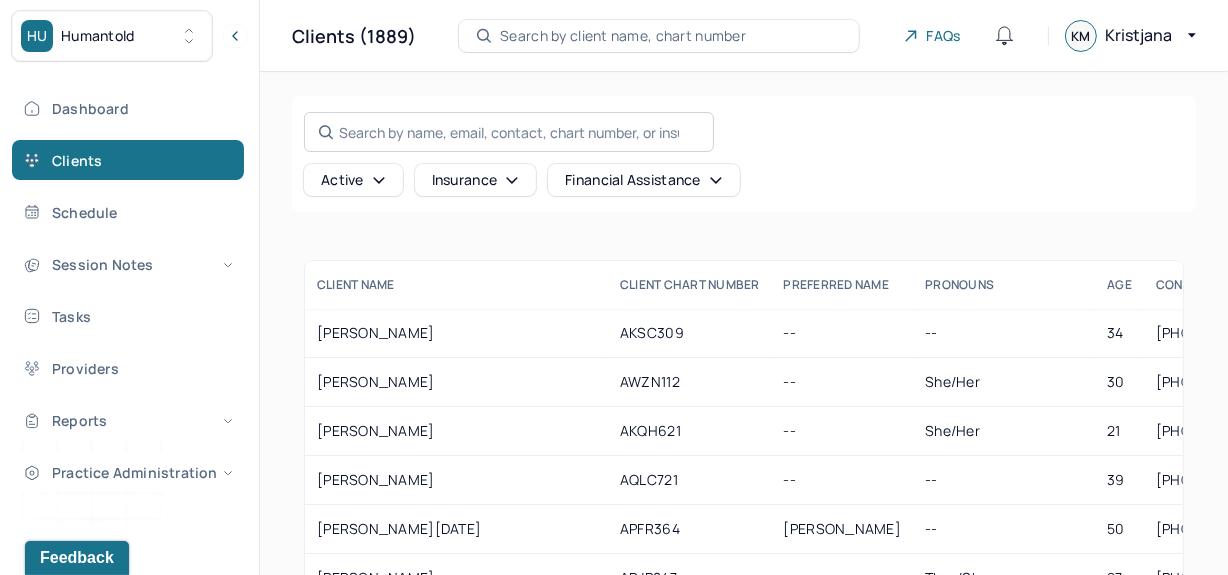 click on "Search by name, email, contact, chart number, or insurance id..." at bounding box center [509, 132] 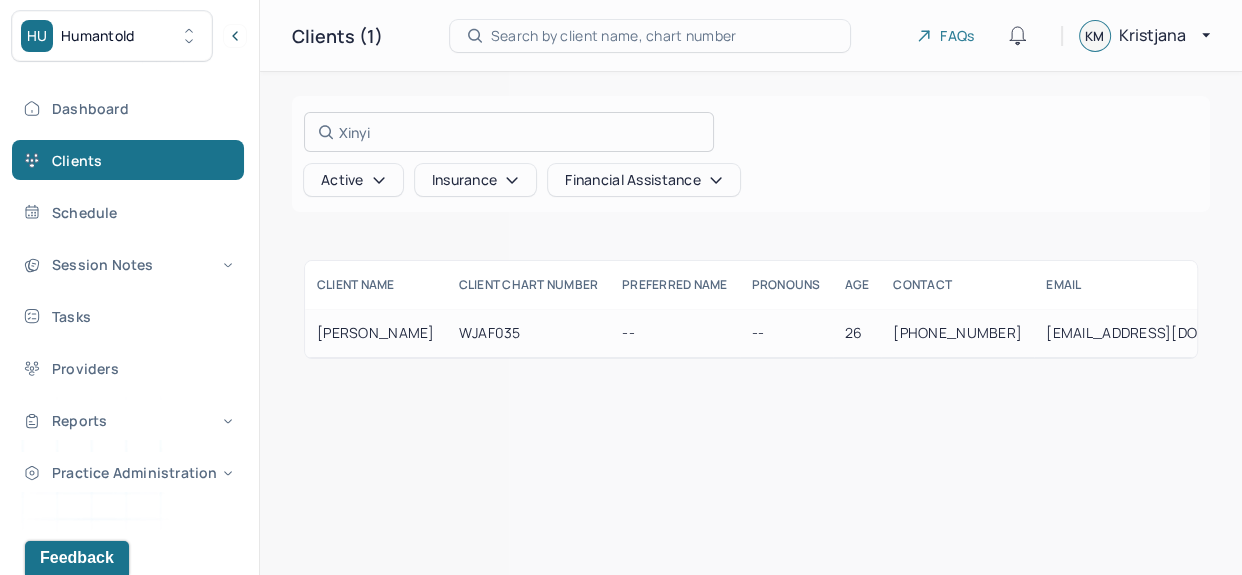 type on "Xinyi" 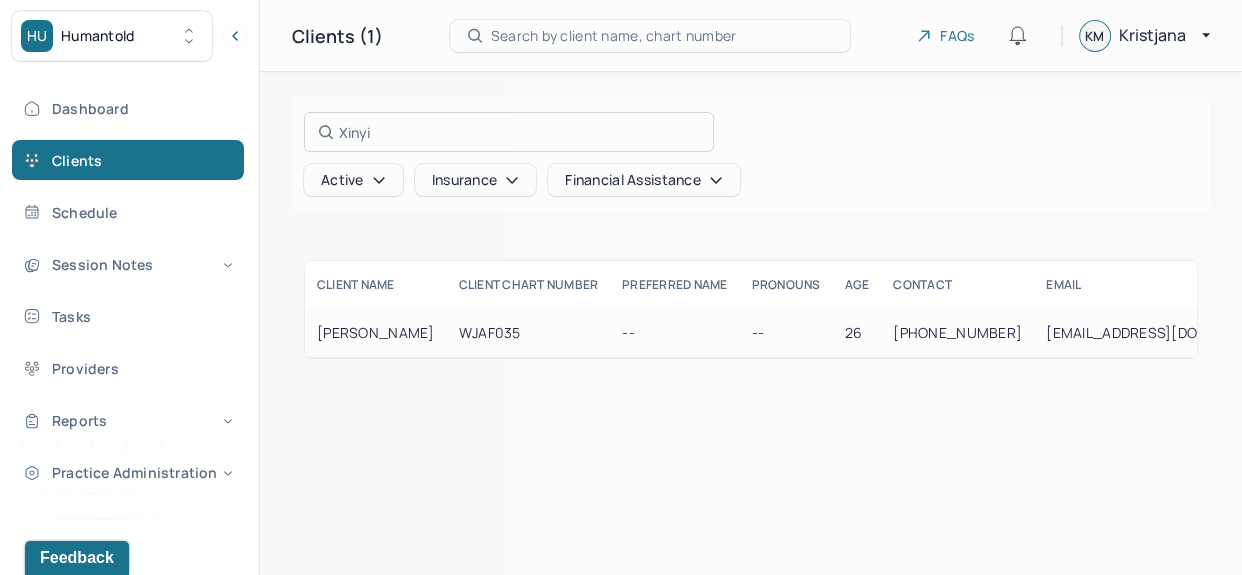 click at bounding box center (621, 287) 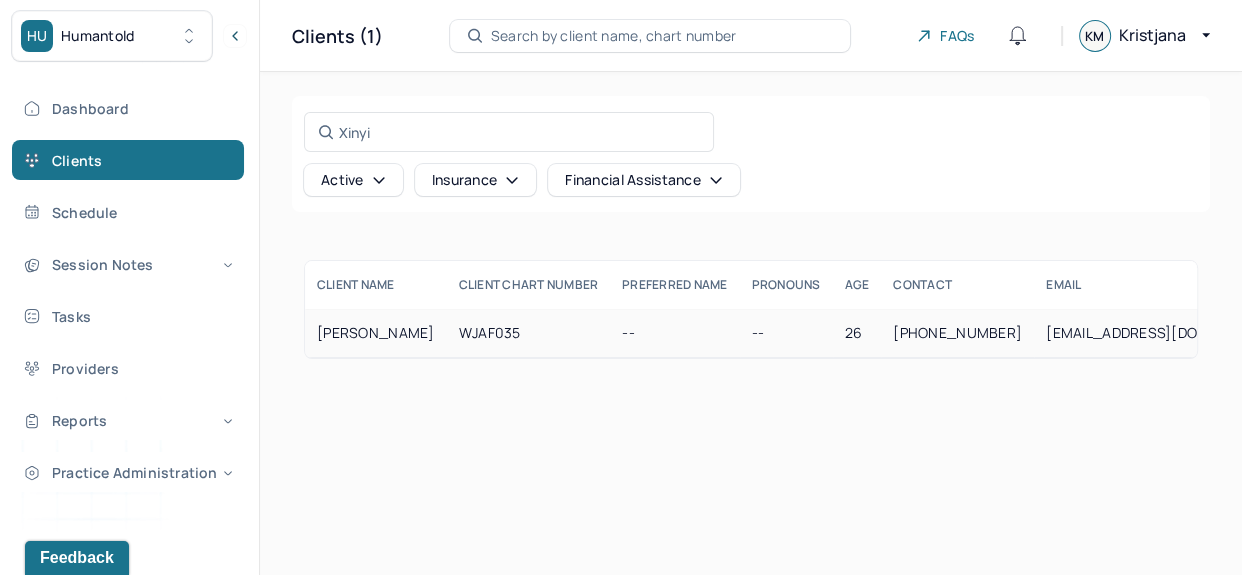 click on "WJAF035" at bounding box center (529, 333) 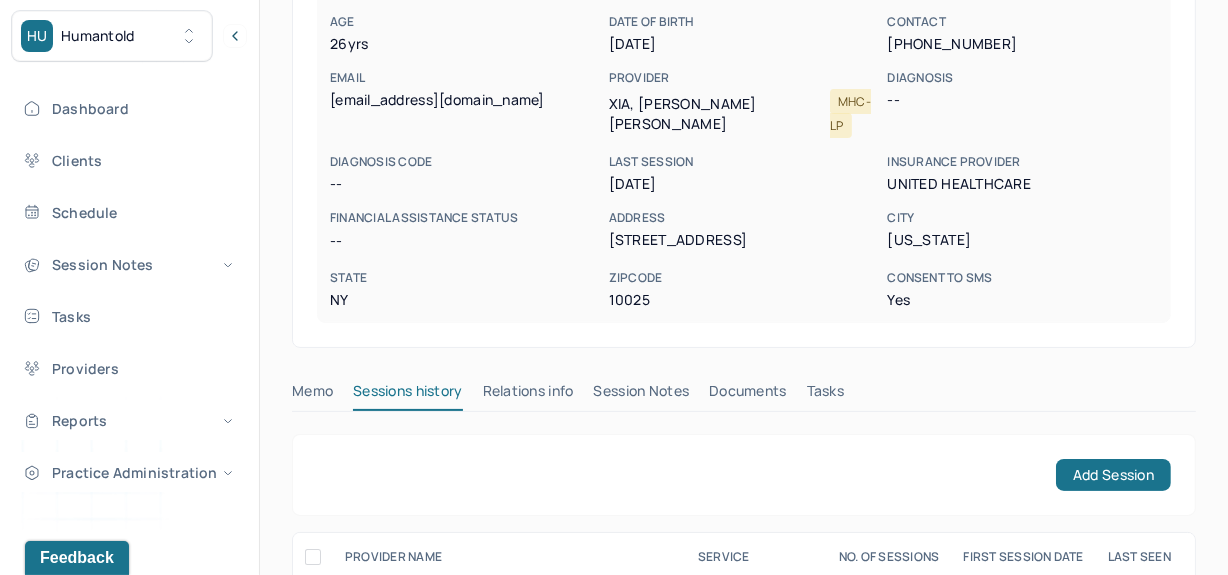 scroll, scrollTop: 352, scrollLeft: 0, axis: vertical 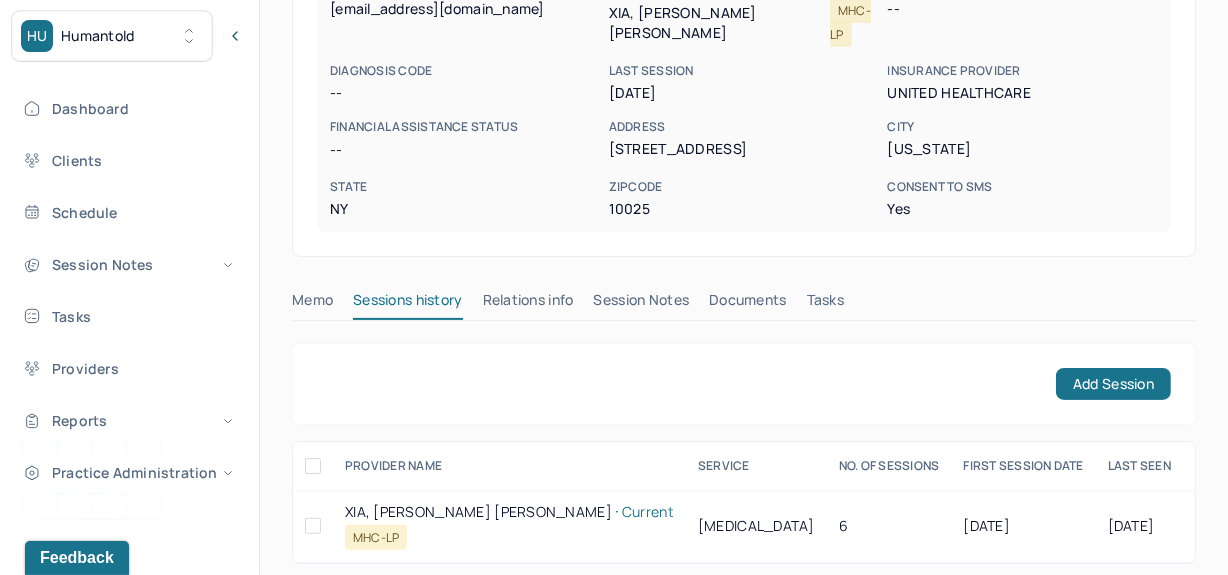 click on "Session Notes" at bounding box center [642, 304] 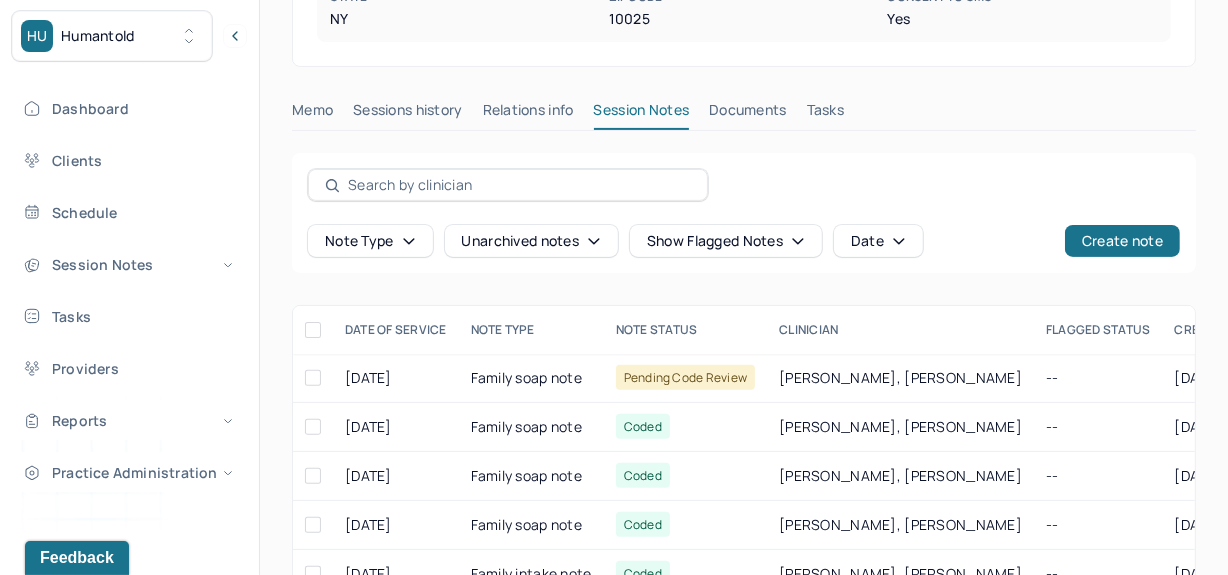scroll, scrollTop: 545, scrollLeft: 0, axis: vertical 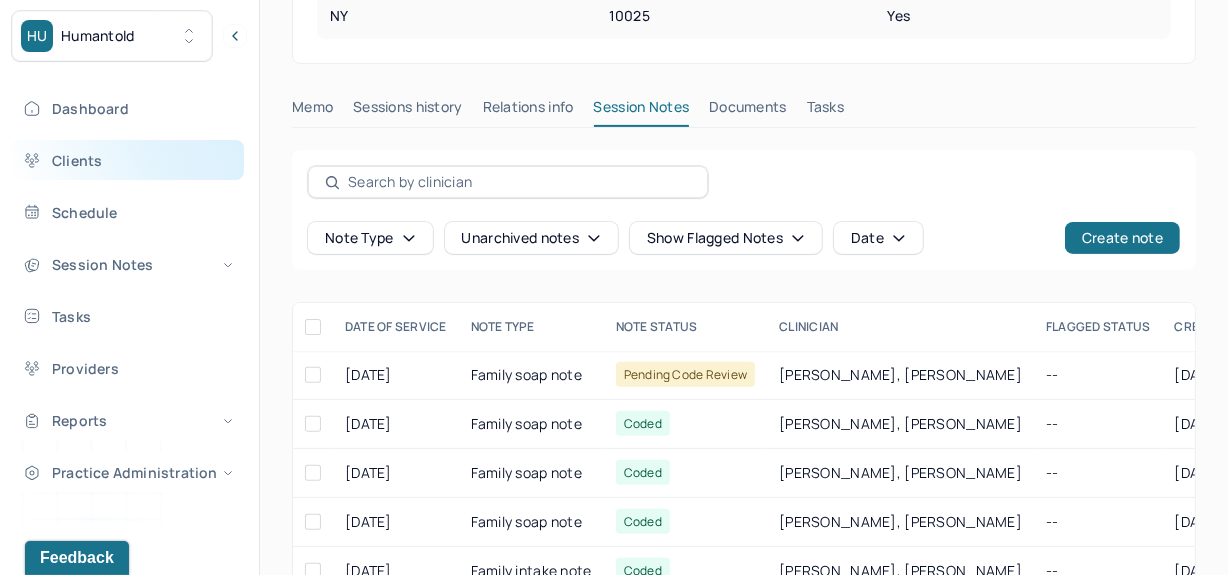 click on "Clients" at bounding box center [128, 160] 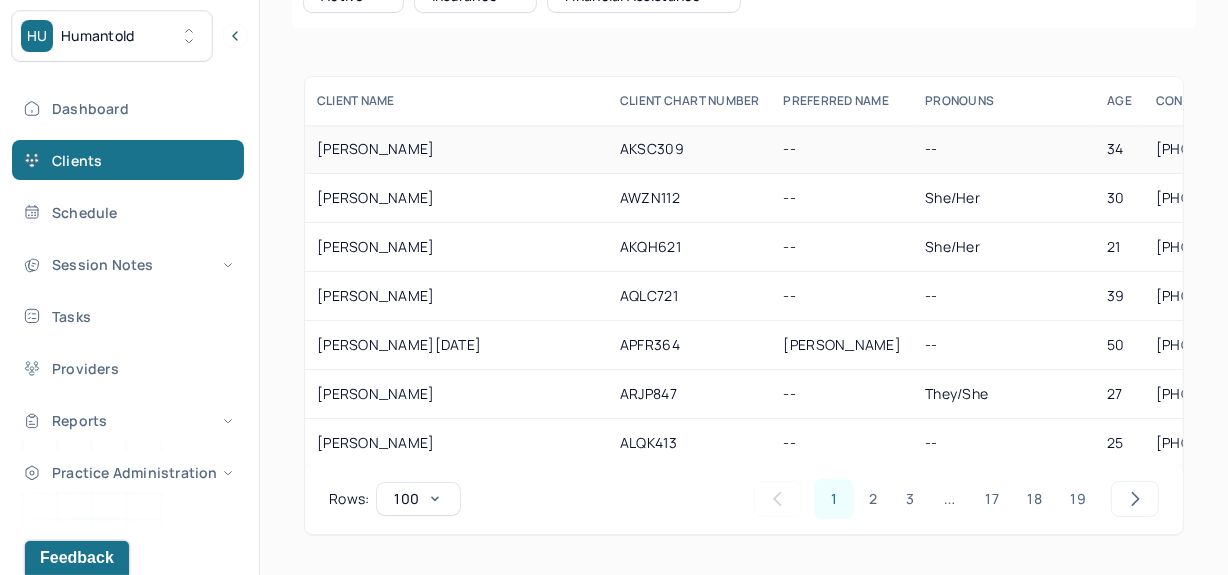 scroll, scrollTop: 0, scrollLeft: 0, axis: both 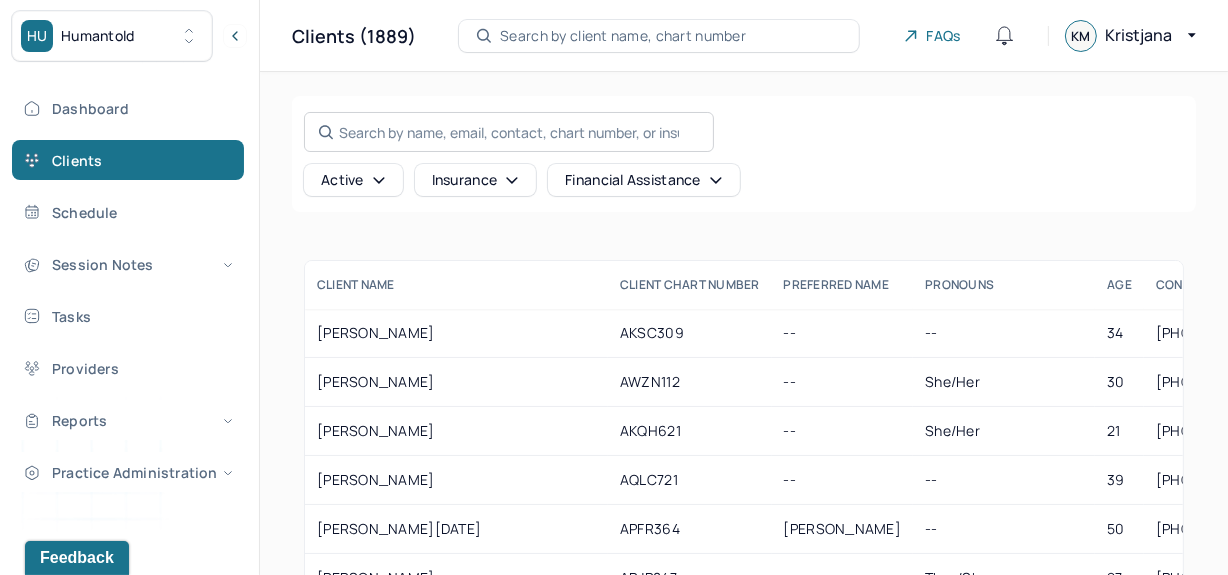 click on "Search by name, email, contact, chart number, or insurance id..." at bounding box center [509, 132] 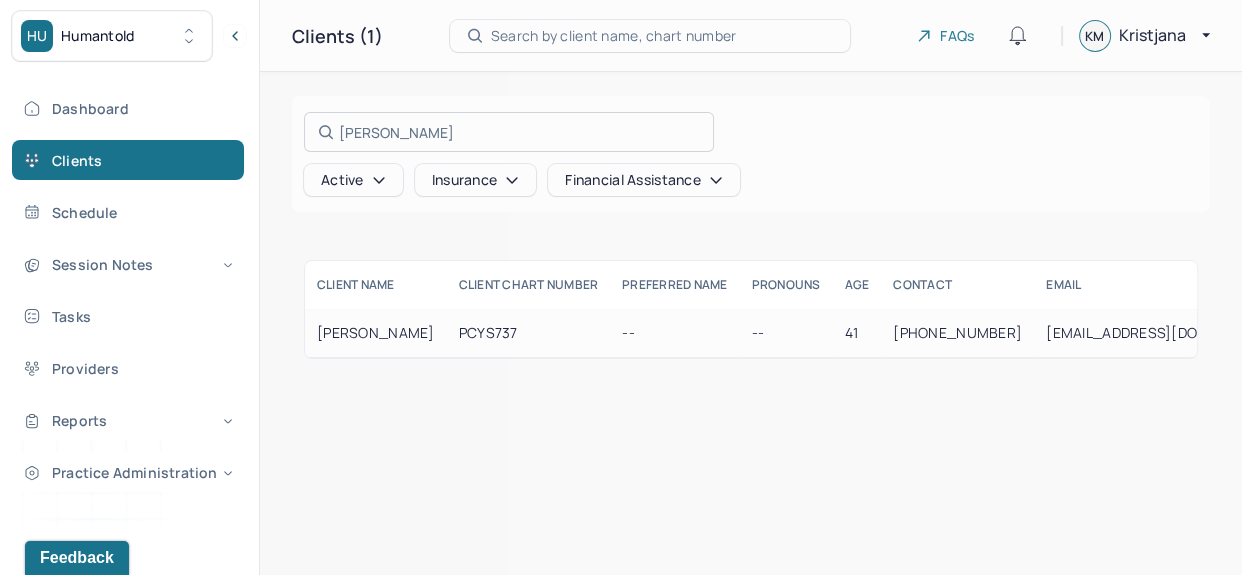 type on "[PERSON_NAME]" 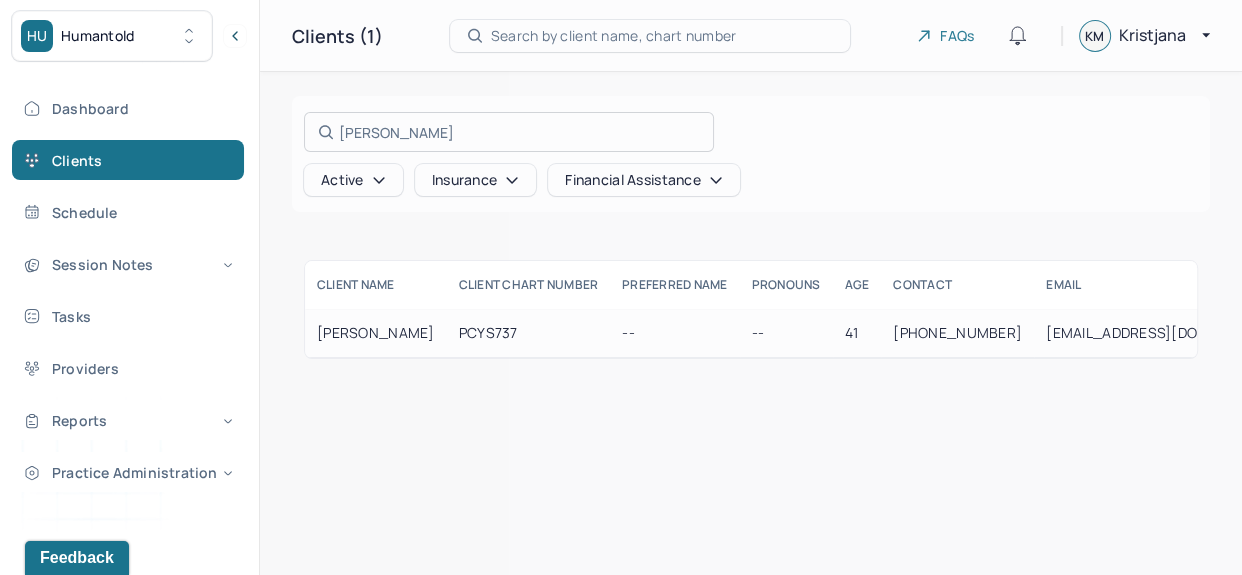 click at bounding box center (621, 287) 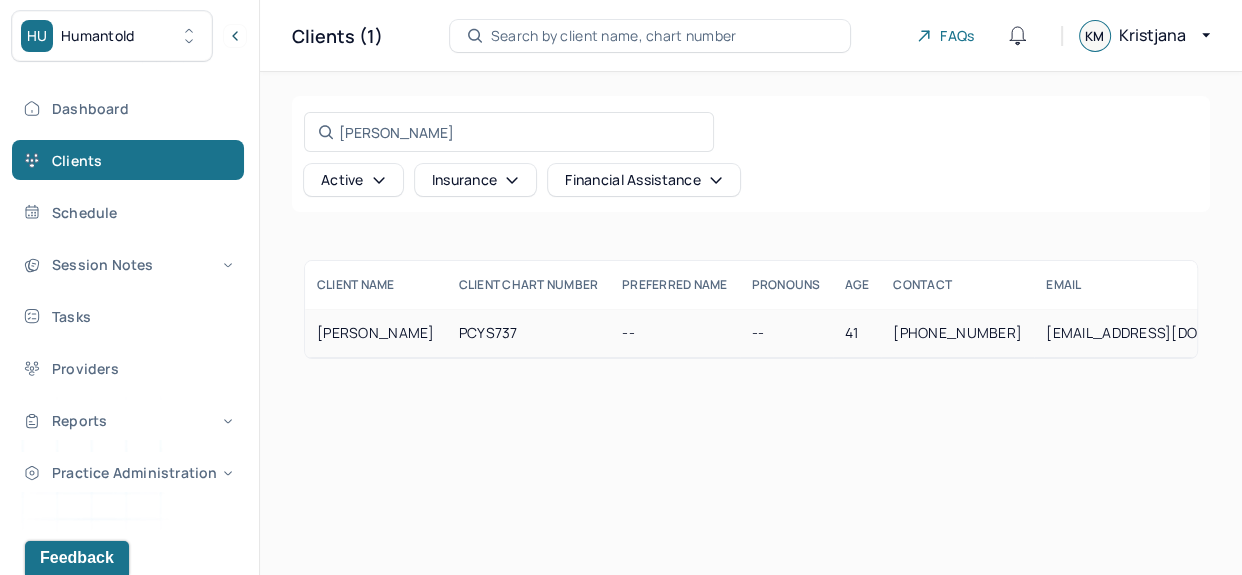 click on "[PERSON_NAME]" at bounding box center [376, 333] 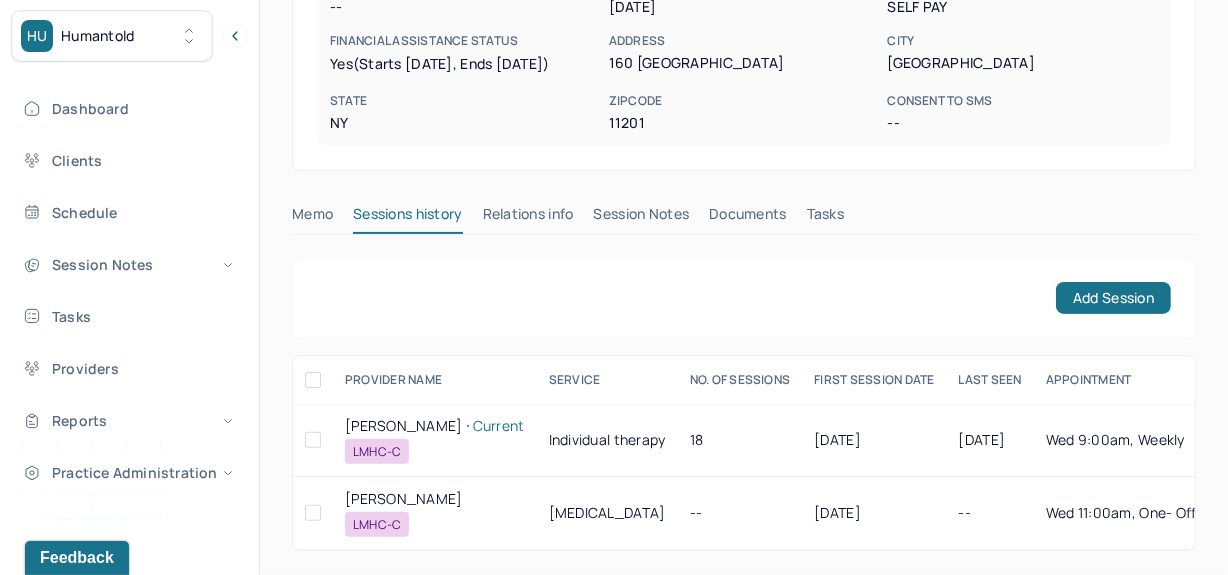scroll, scrollTop: 450, scrollLeft: 0, axis: vertical 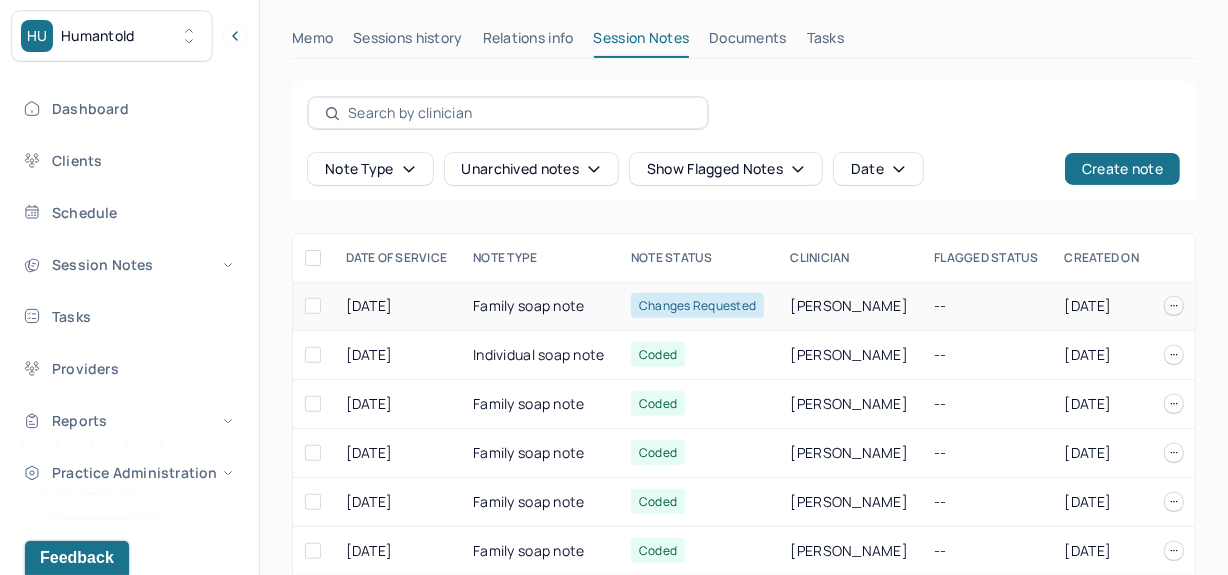 click on "Family soap note" at bounding box center (540, 306) 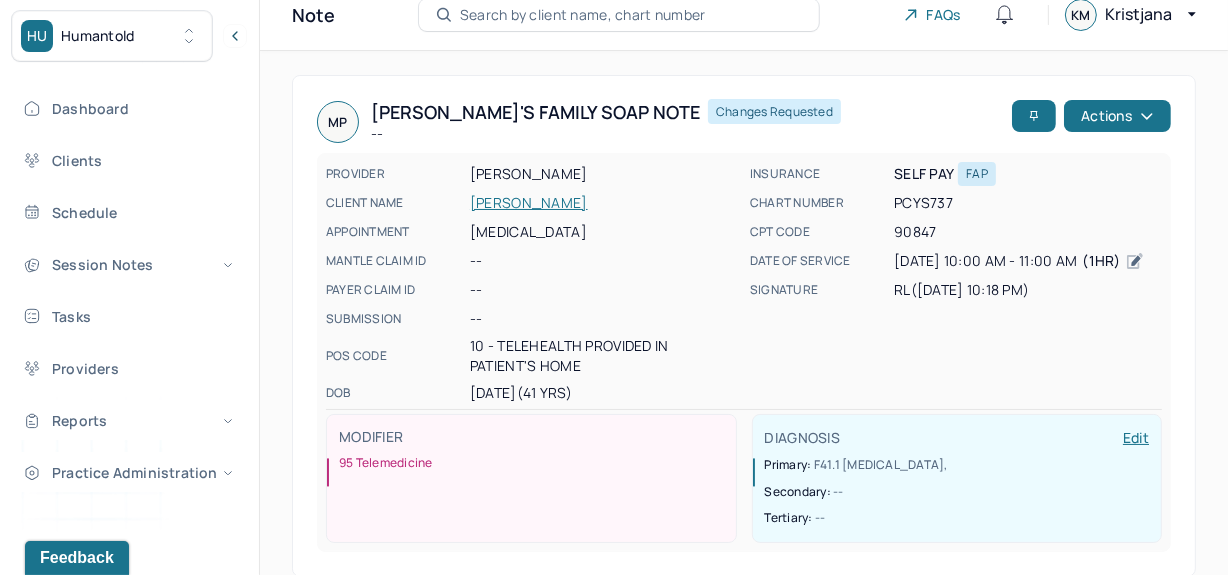 scroll, scrollTop: 0, scrollLeft: 0, axis: both 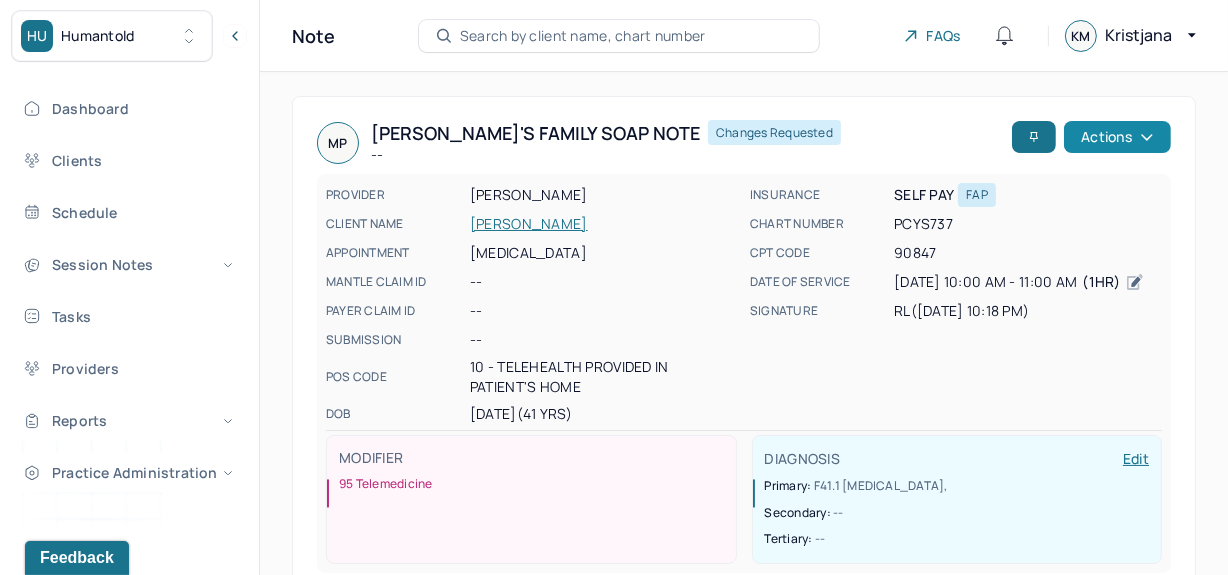 click on "Actions" at bounding box center (1117, 137) 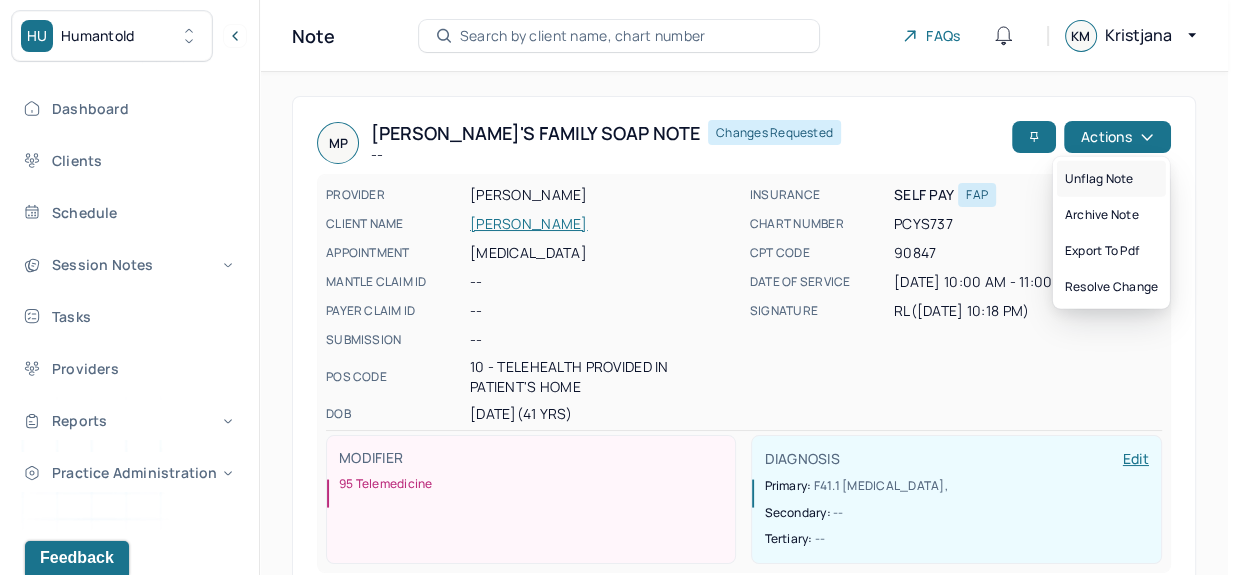 click on "Unflag note" at bounding box center [1111, 179] 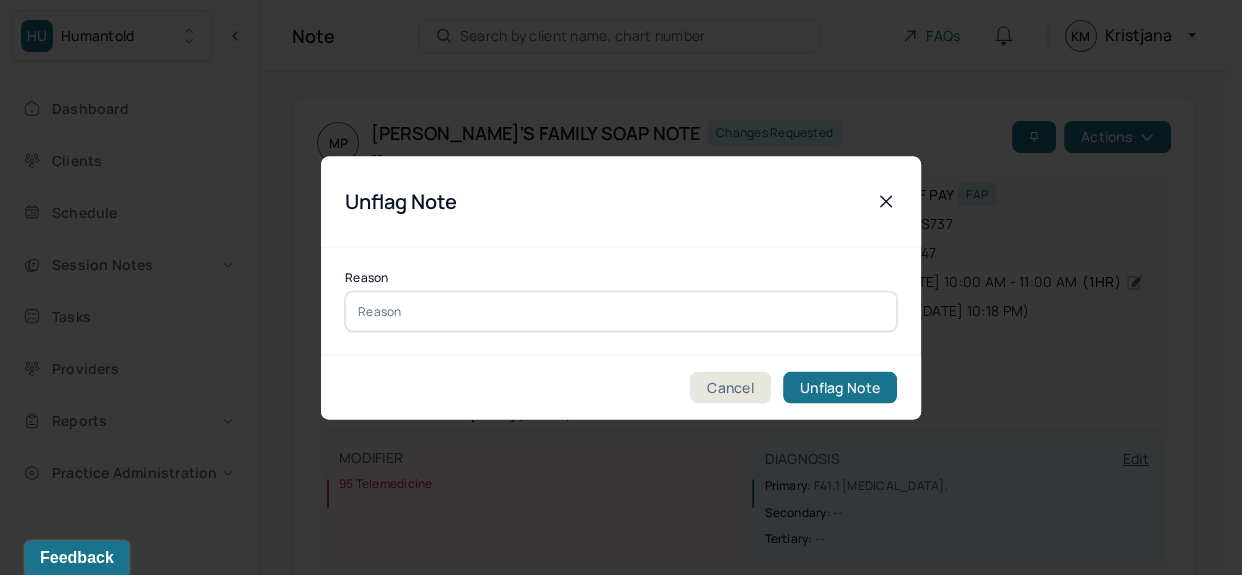 click at bounding box center (621, 311) 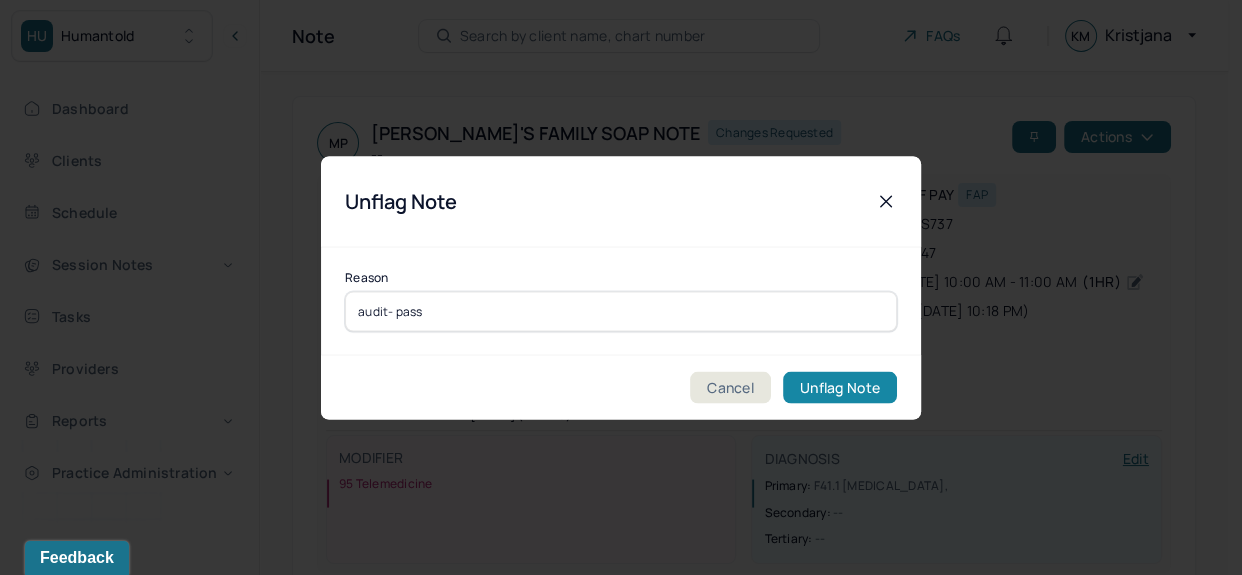 click on "Unflag Note" at bounding box center (840, 387) 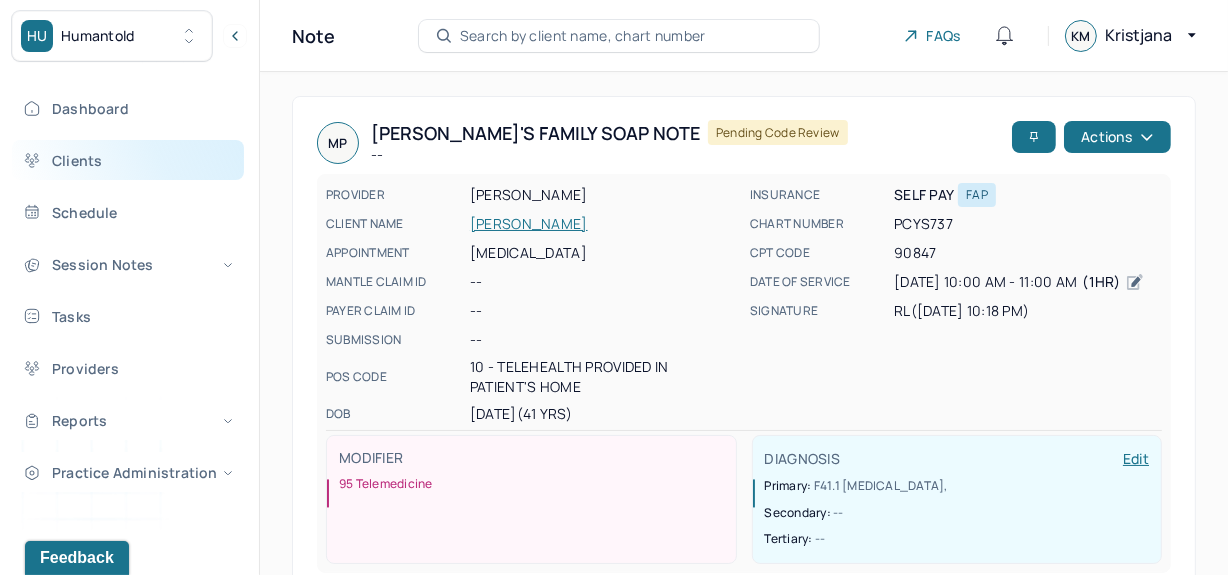 click on "Clients" at bounding box center (128, 160) 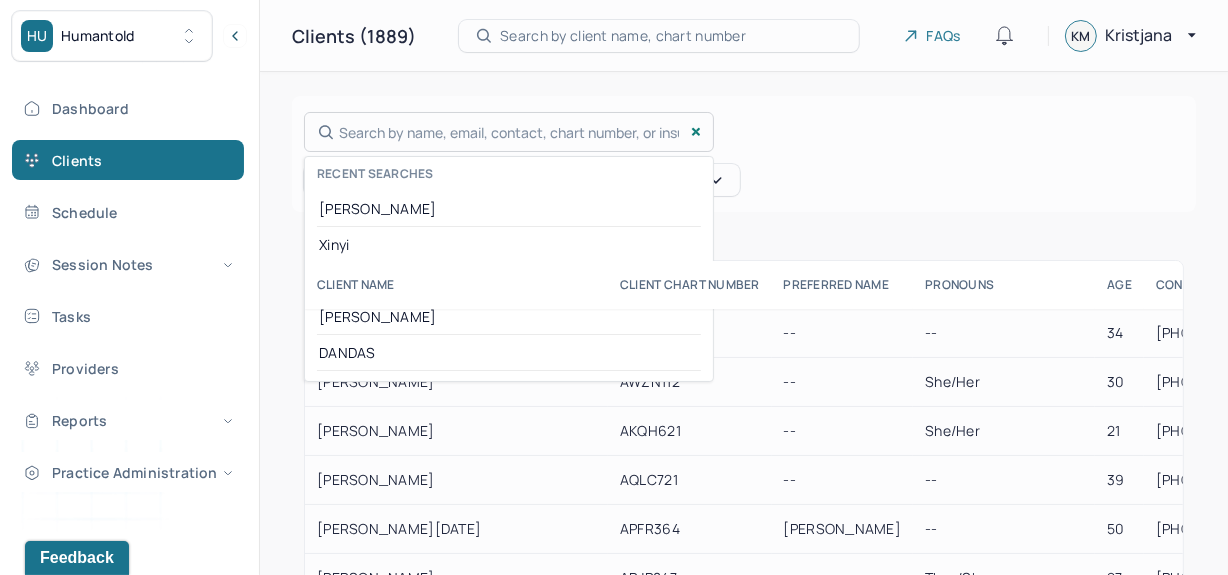 click on "Search by name, email, contact, chart number, or insurance id... Recent searches [PERSON_NAME] [PERSON_NAME] DANDAS" at bounding box center [509, 132] 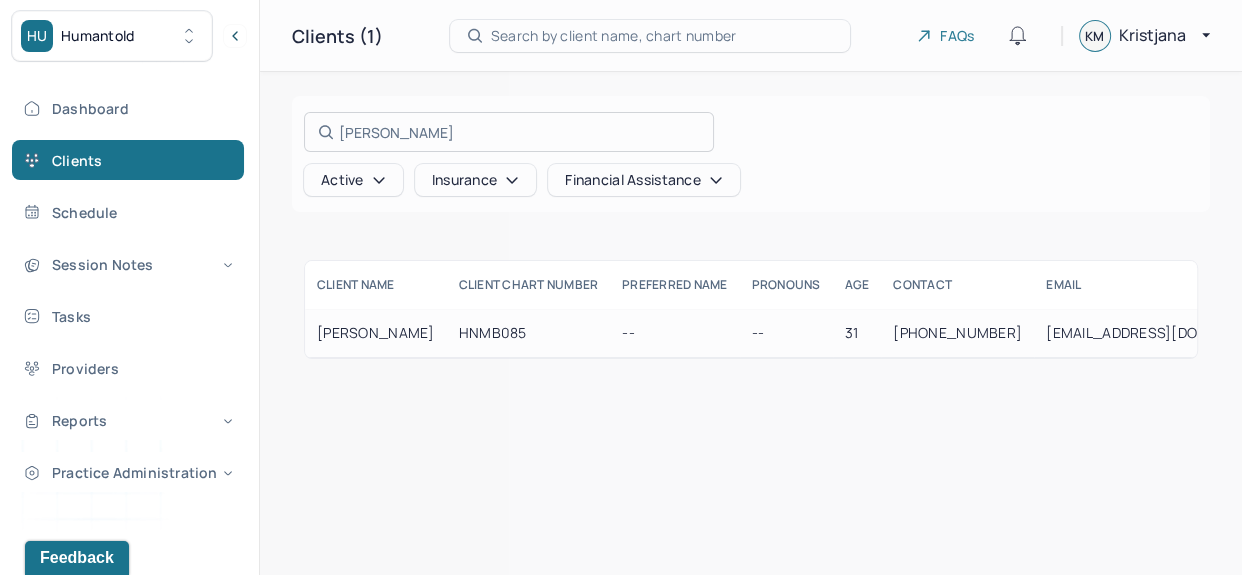 type on "[PERSON_NAME]" 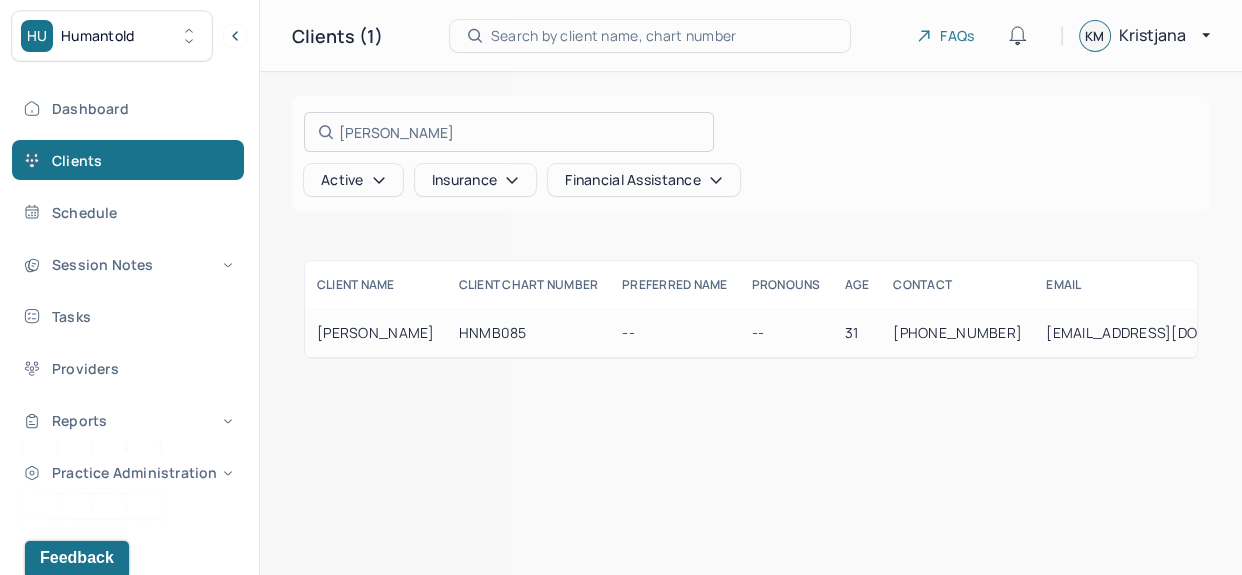 click at bounding box center [621, 287] 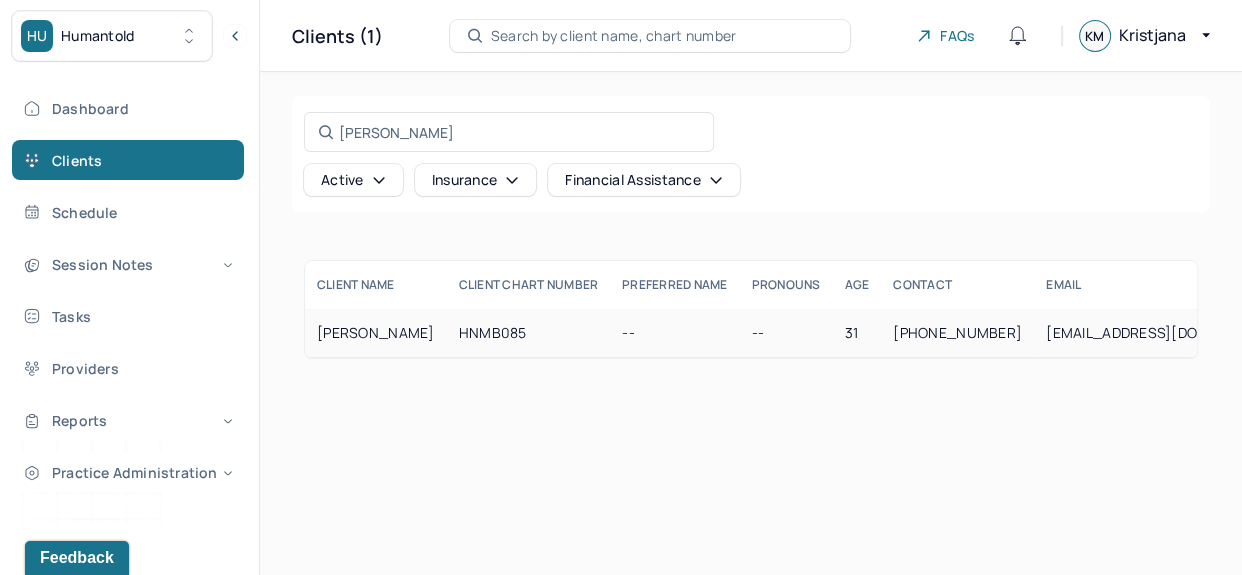 click on "HNMB085" at bounding box center (529, 333) 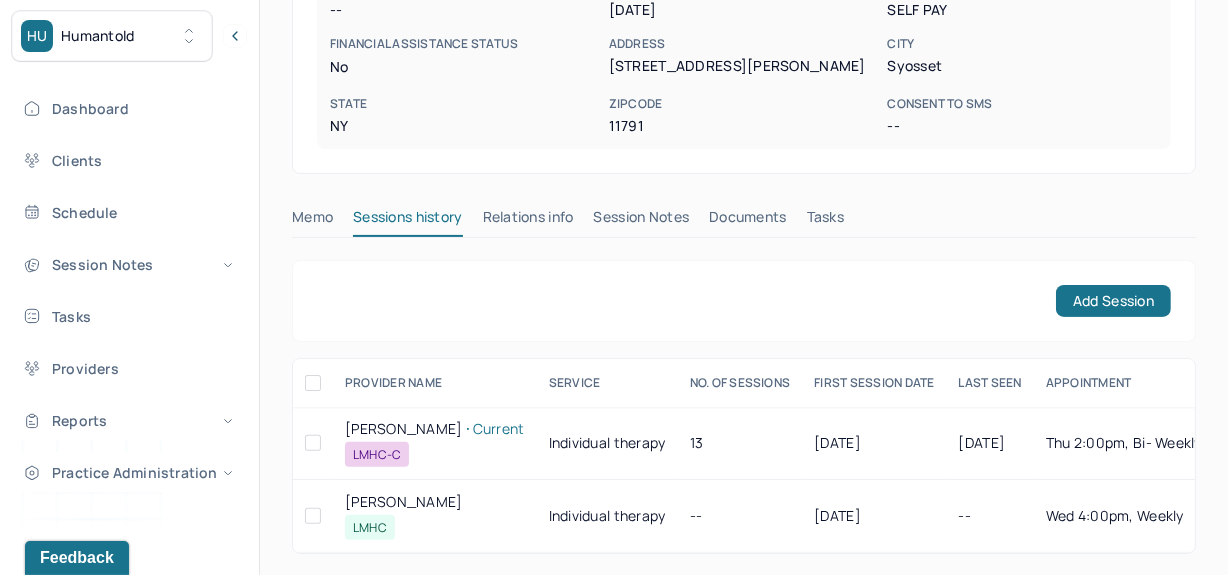 scroll, scrollTop: 413, scrollLeft: 0, axis: vertical 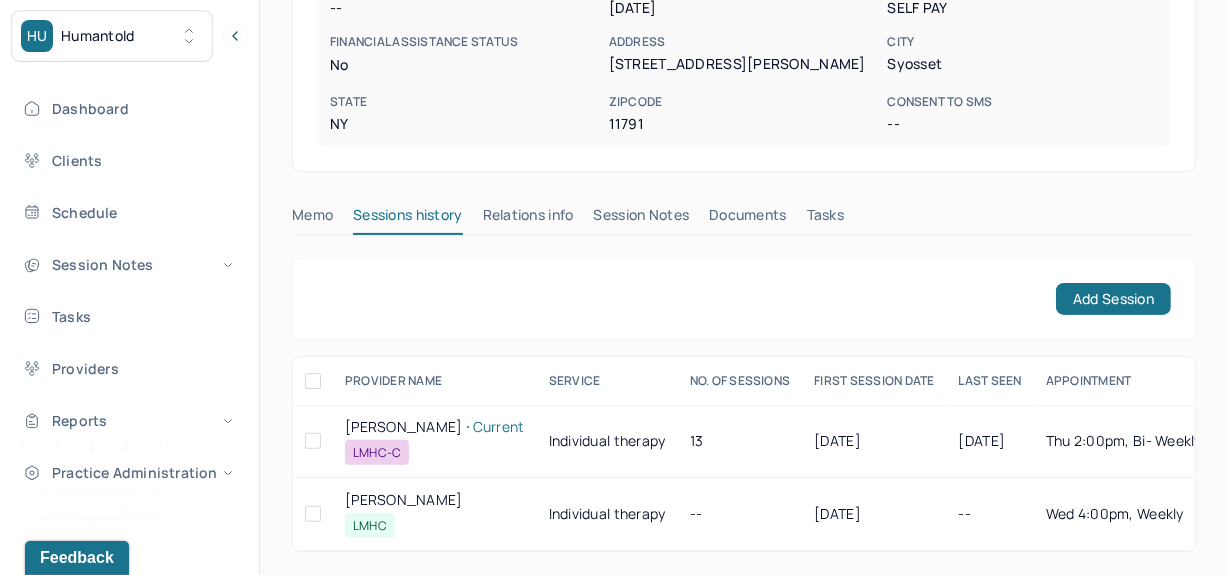 click on "Session Notes" at bounding box center [642, 219] 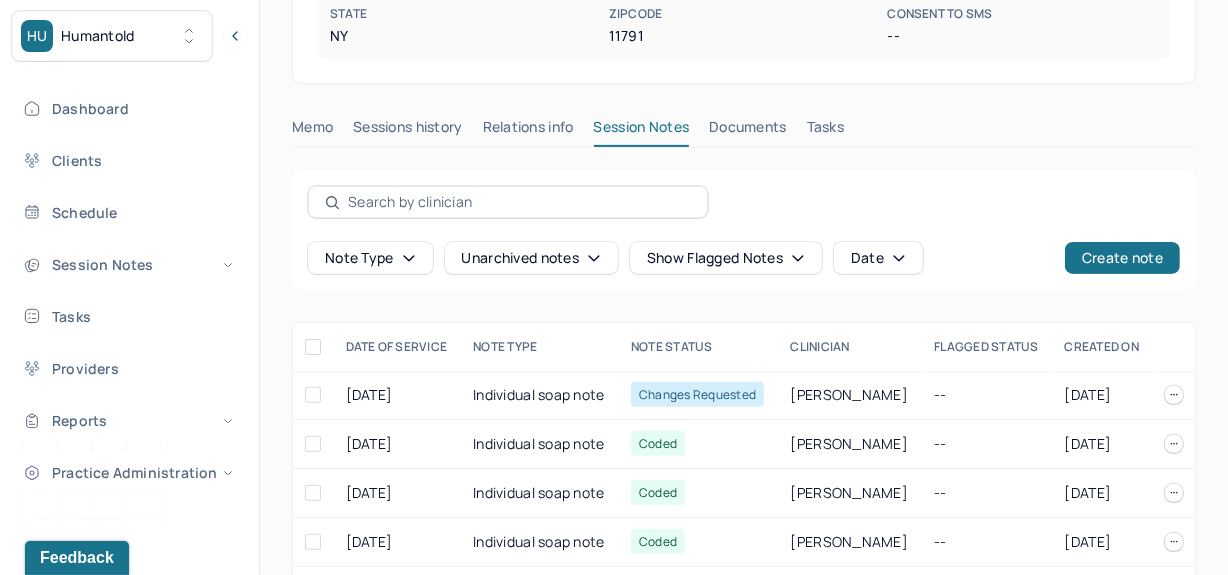 scroll, scrollTop: 502, scrollLeft: 0, axis: vertical 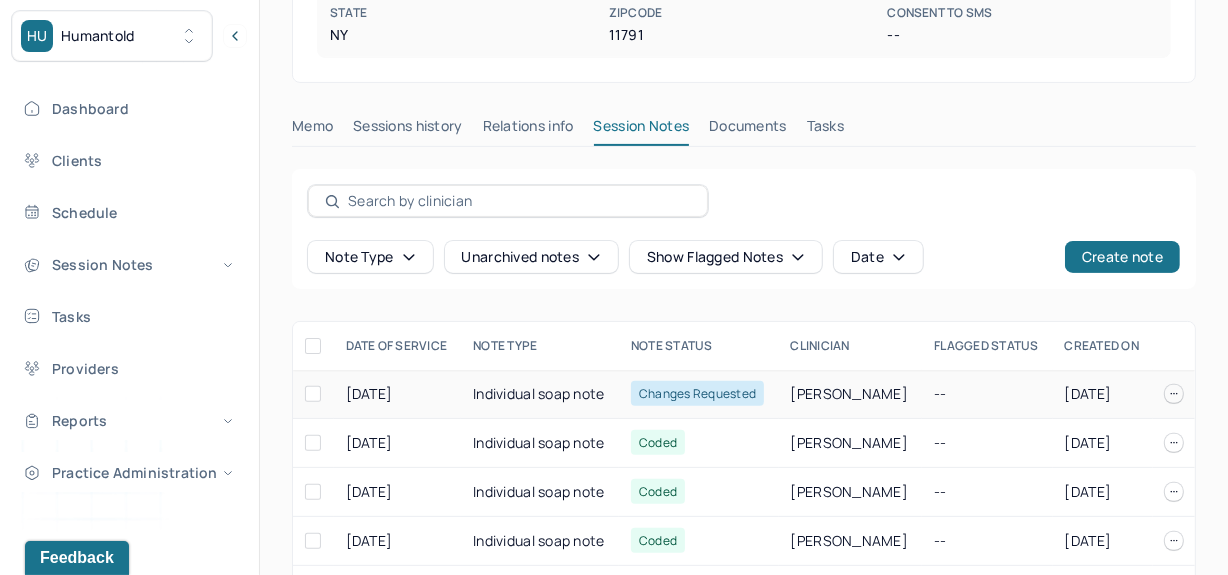 click on "Individual soap note" at bounding box center (540, 394) 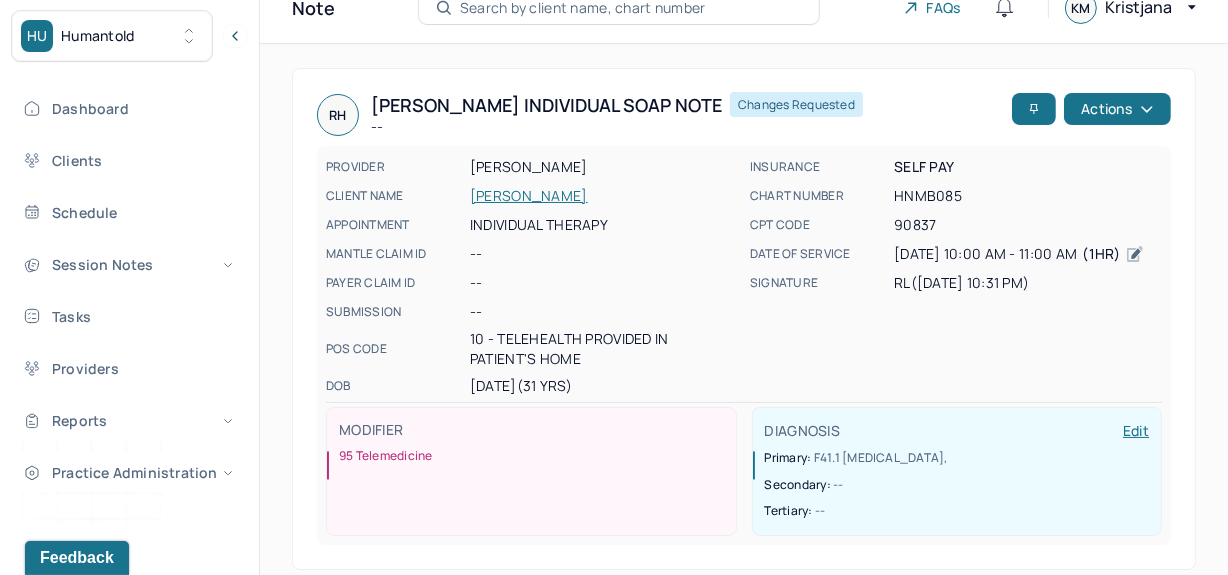 scroll, scrollTop: 0, scrollLeft: 0, axis: both 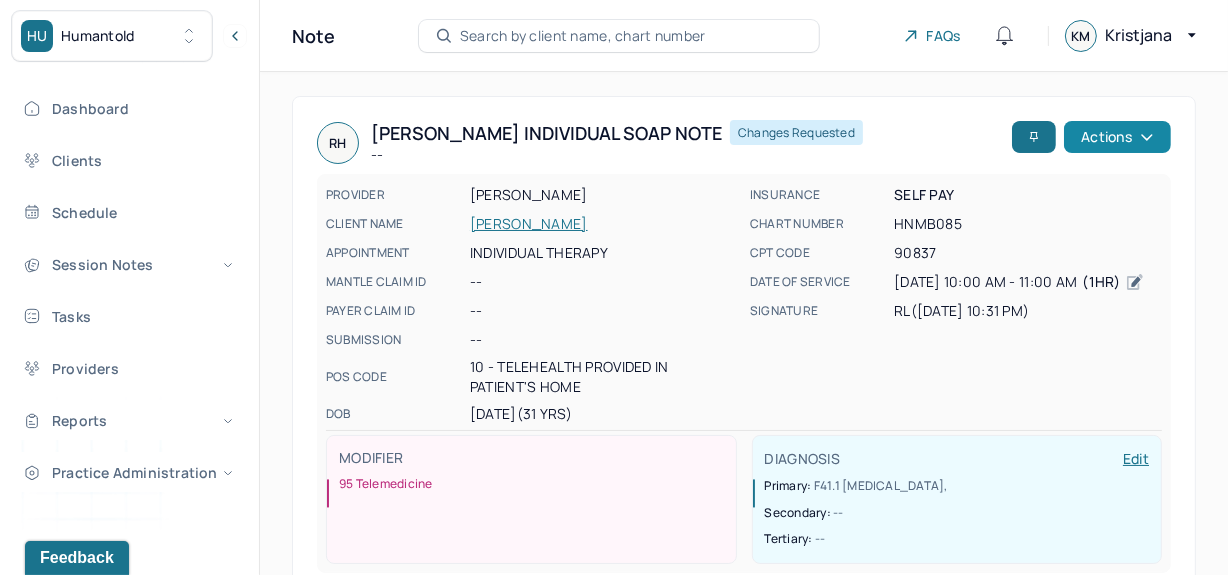 click on "Actions" at bounding box center [1117, 137] 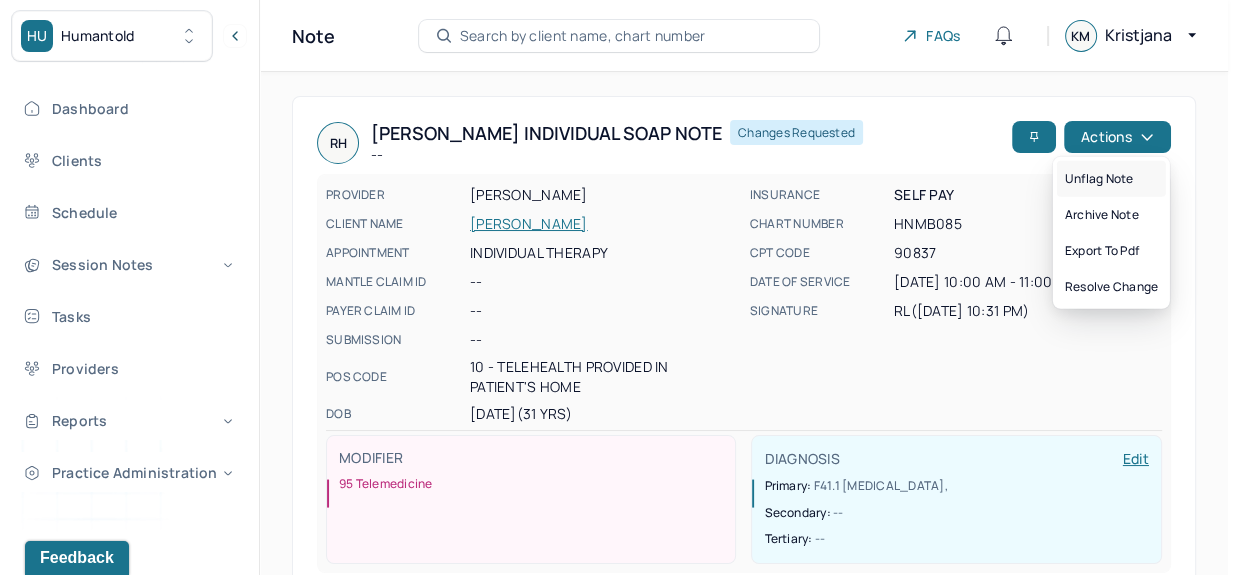 click on "Unflag note" at bounding box center [1111, 179] 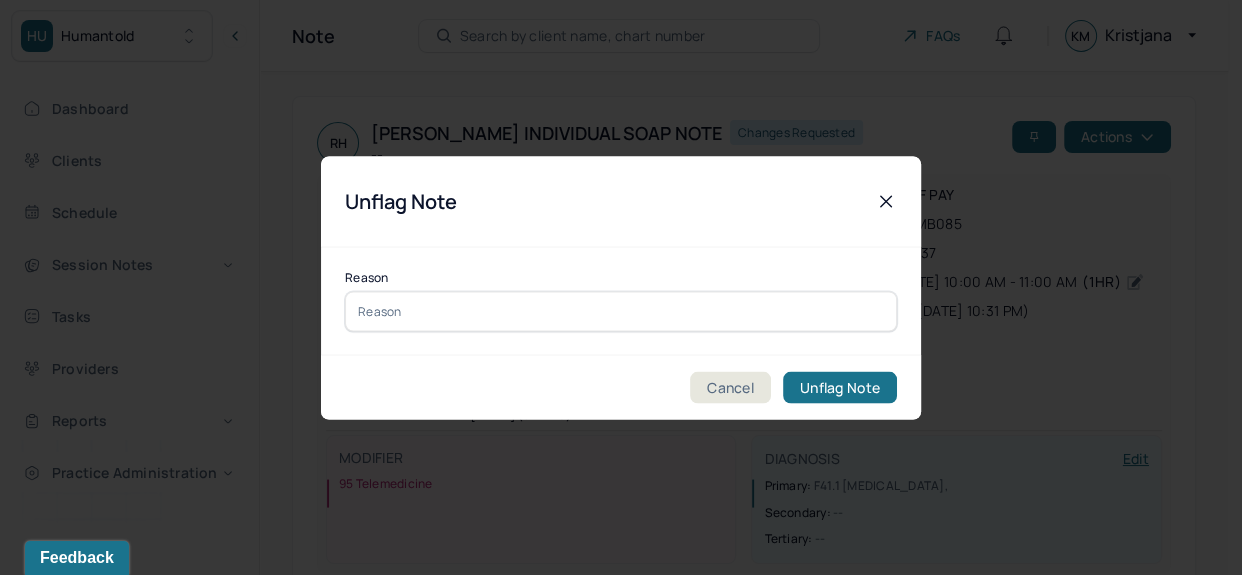click at bounding box center (621, 311) 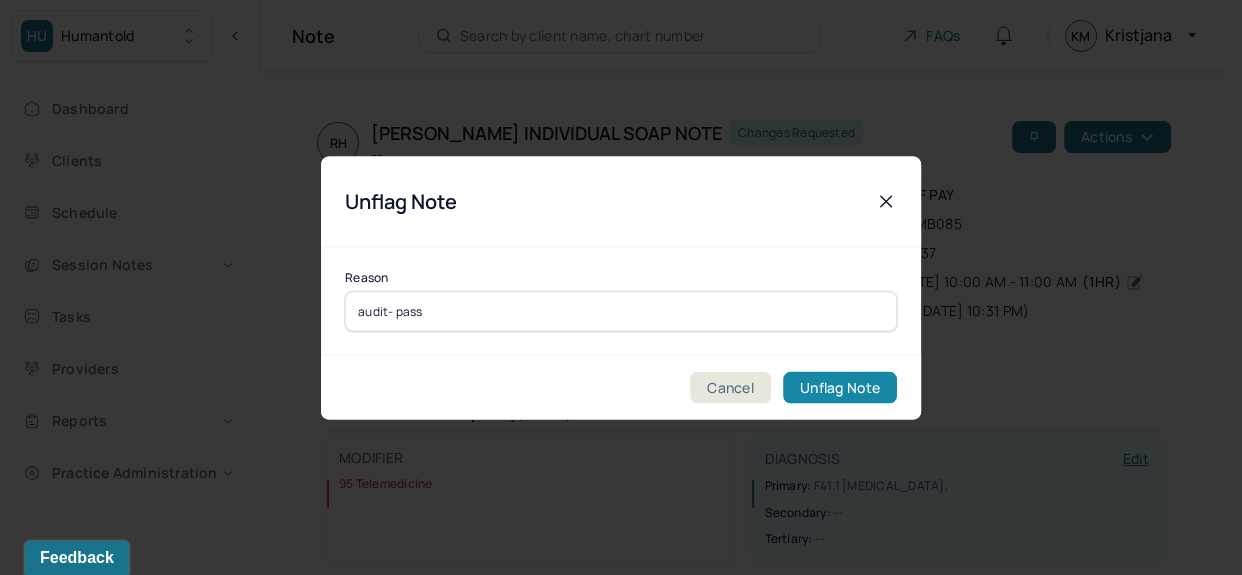 click on "Unflag Note" at bounding box center (840, 387) 